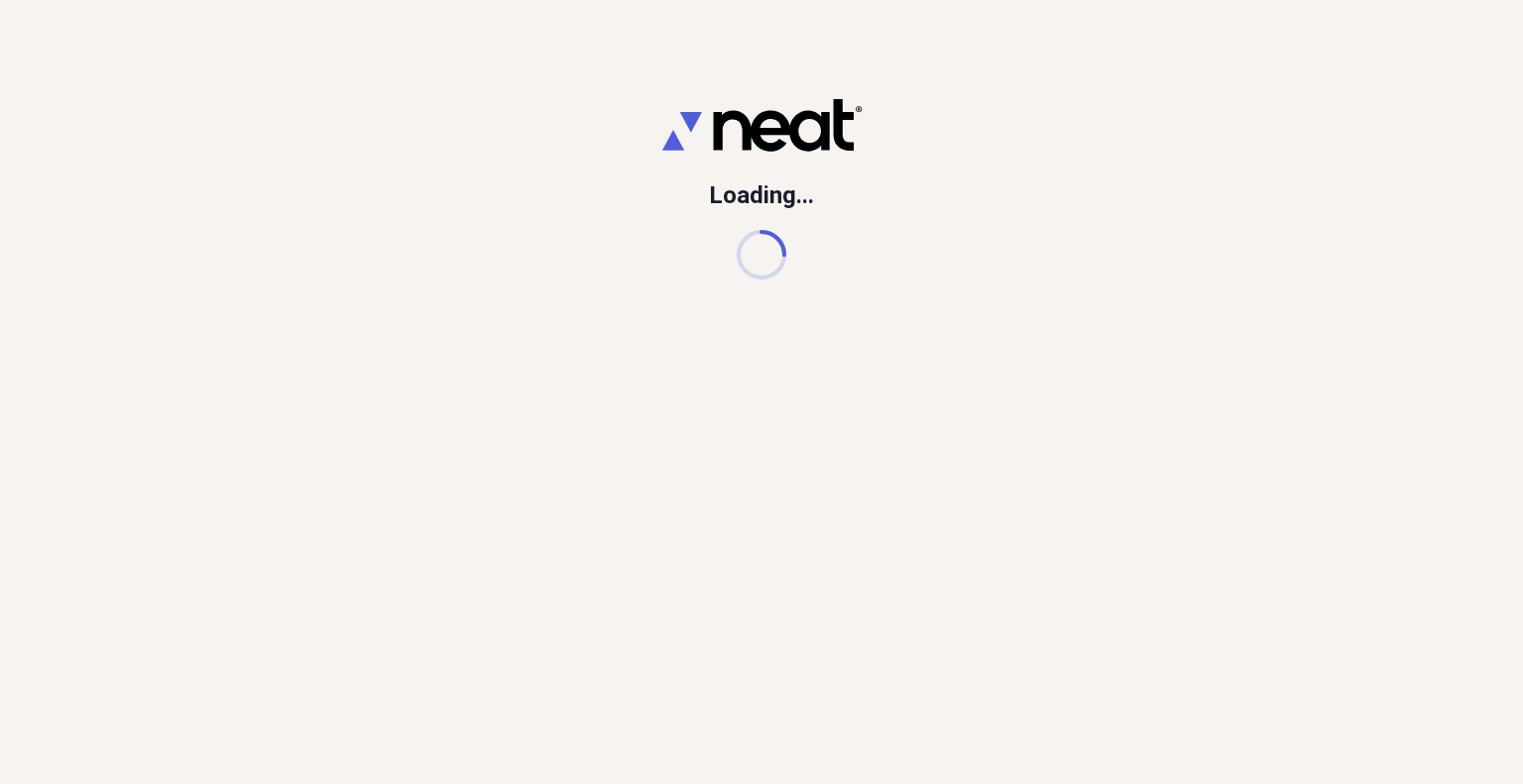 scroll, scrollTop: 0, scrollLeft: 0, axis: both 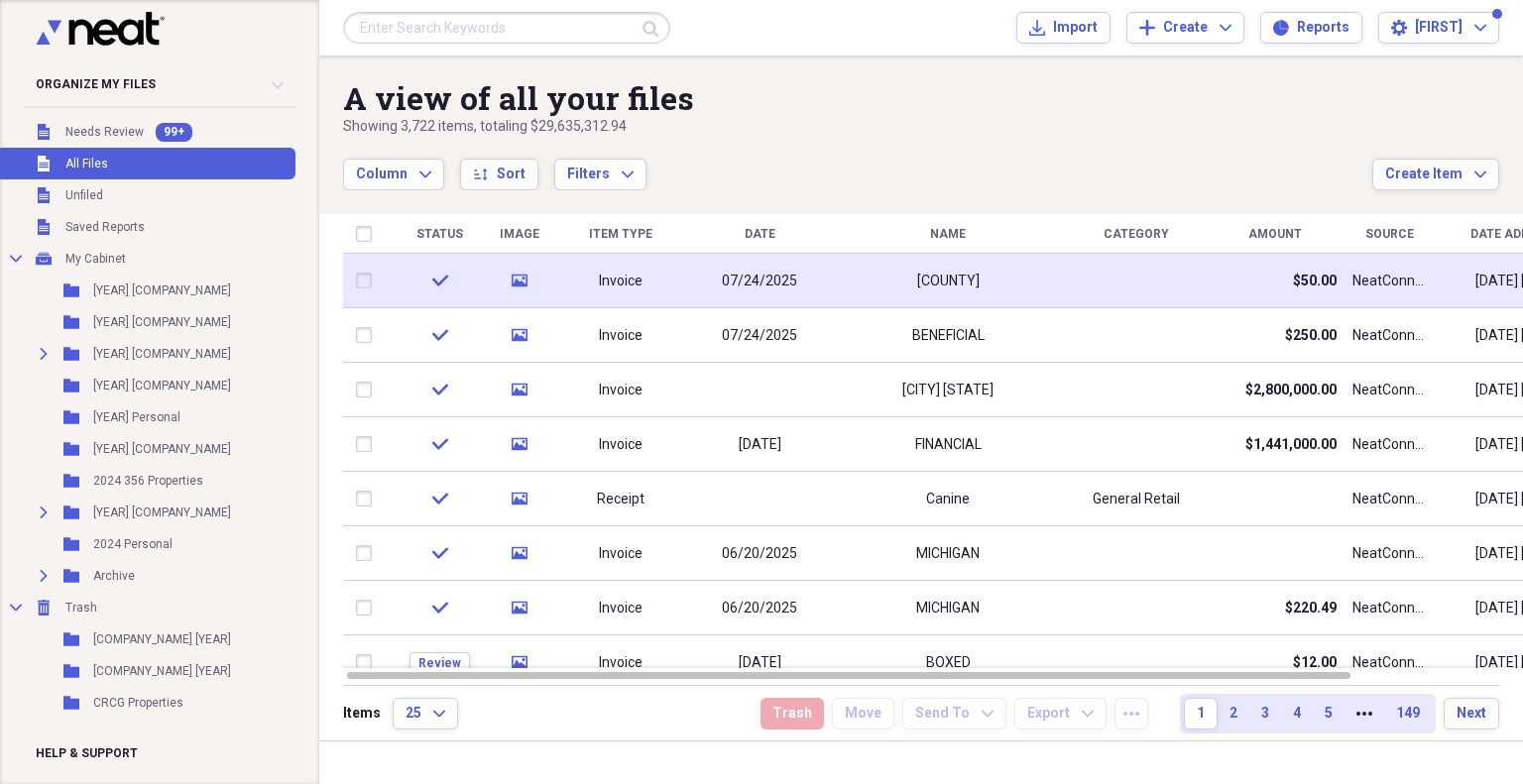 click on "[COUNTY]" at bounding box center (948, 281) 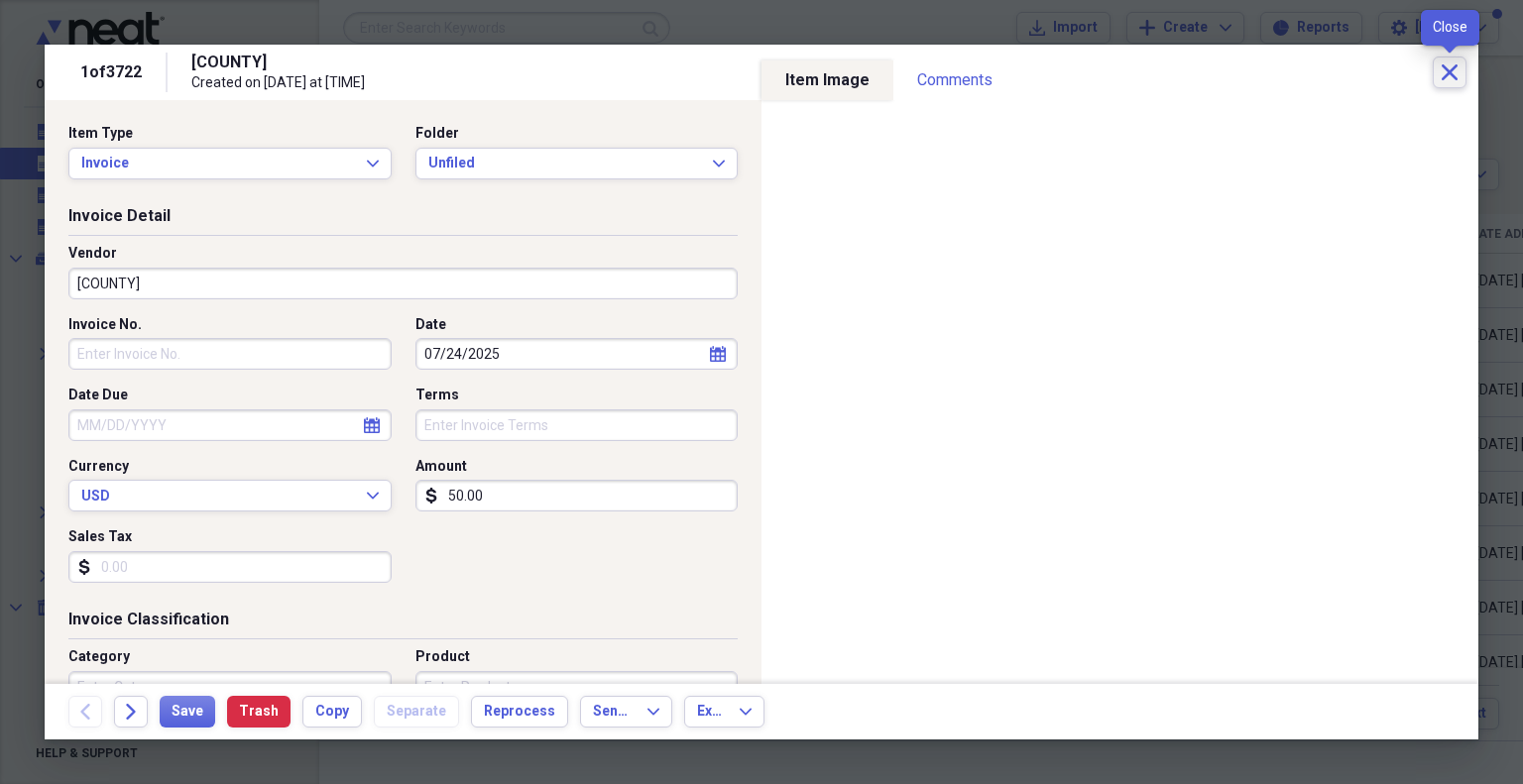 click on "Close" 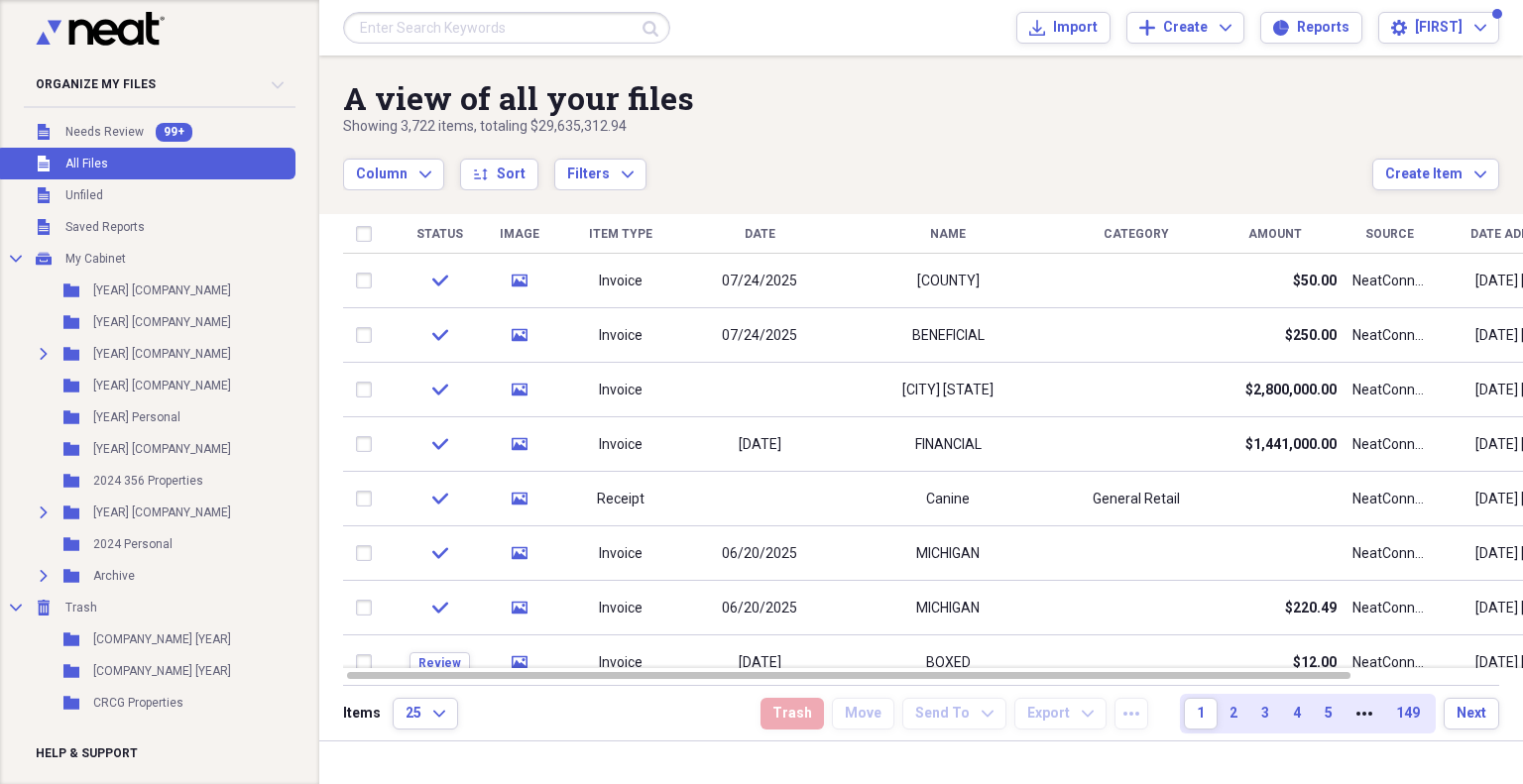 click at bounding box center (507, 28) 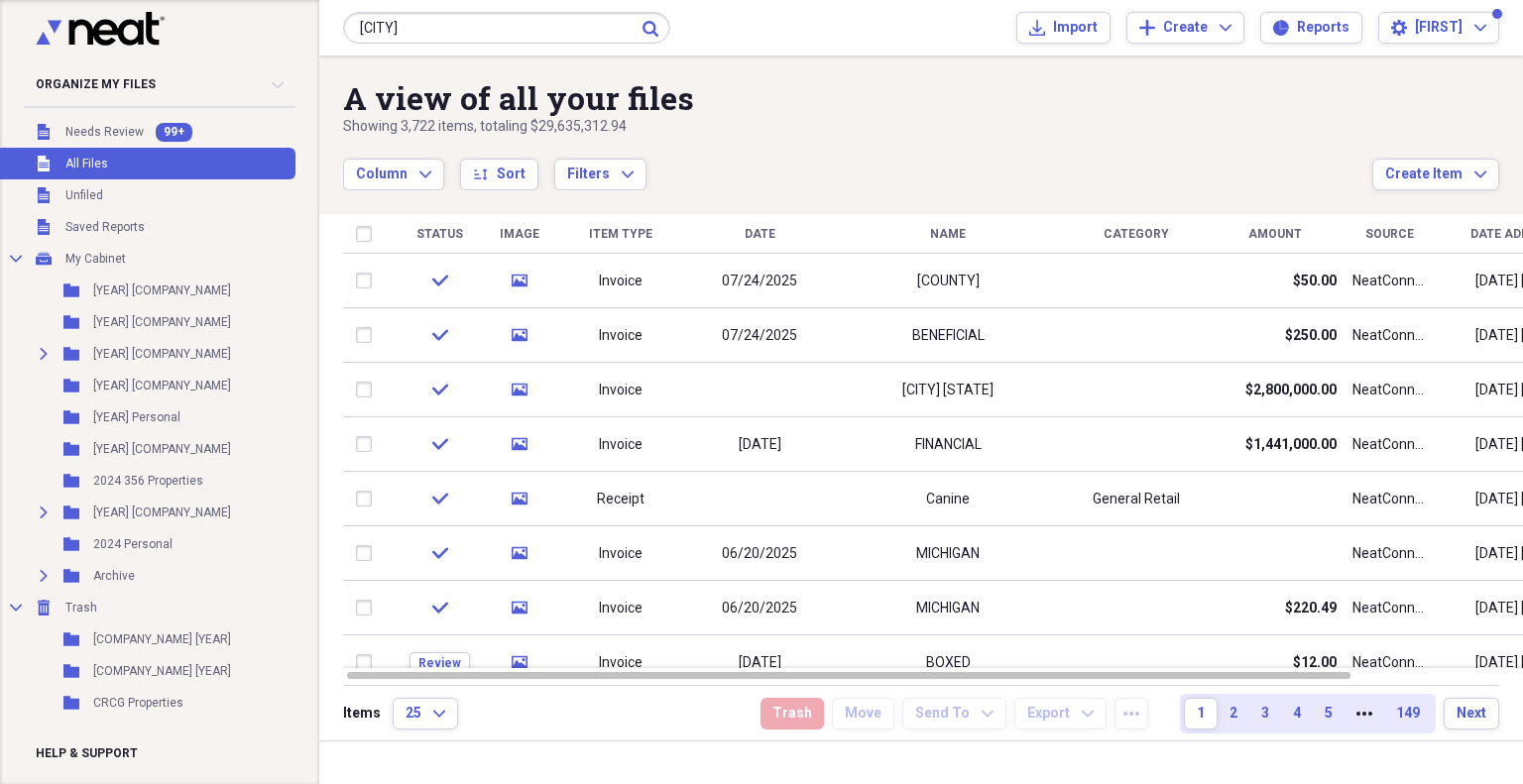 type on "[CITY]" 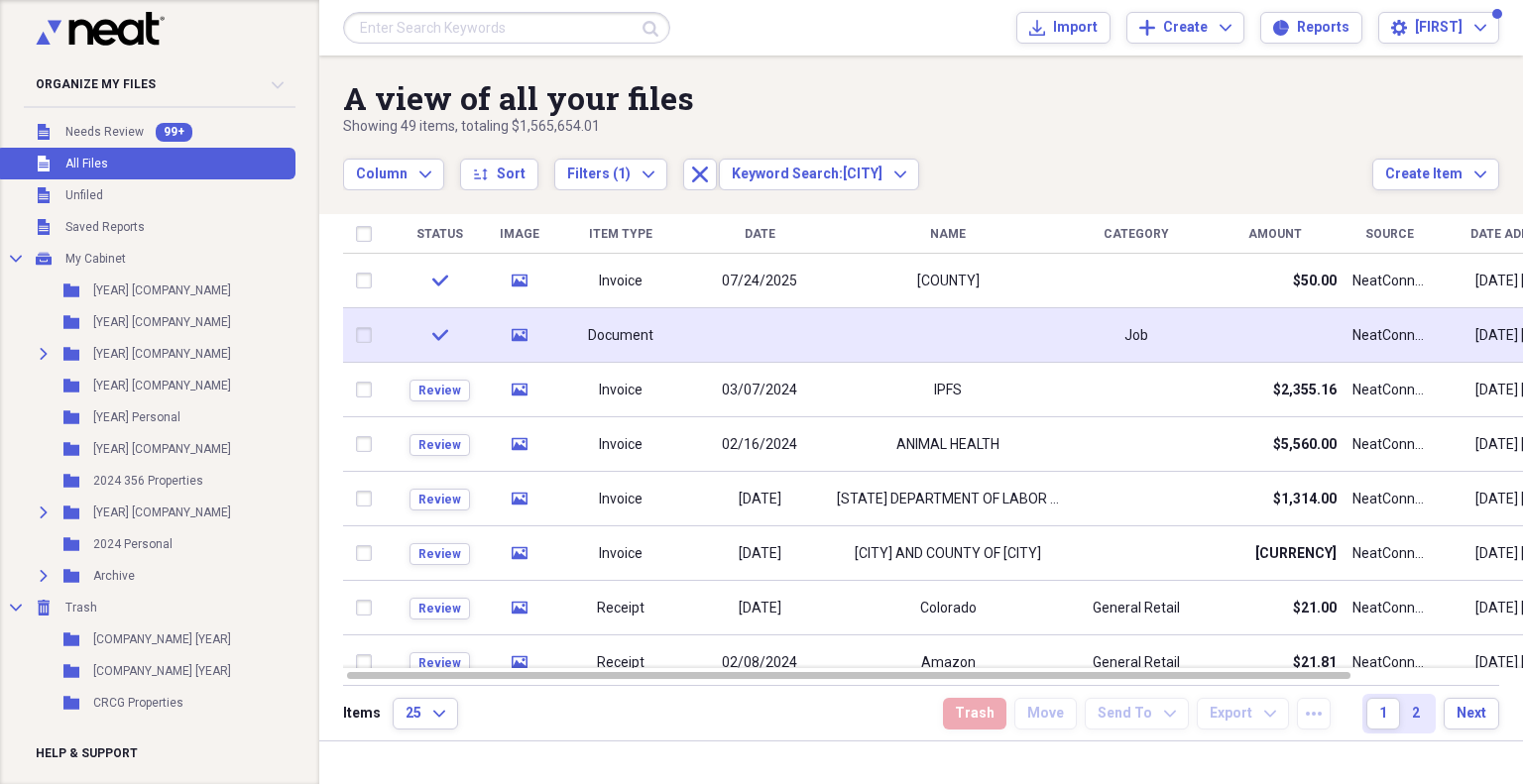 click on "media" 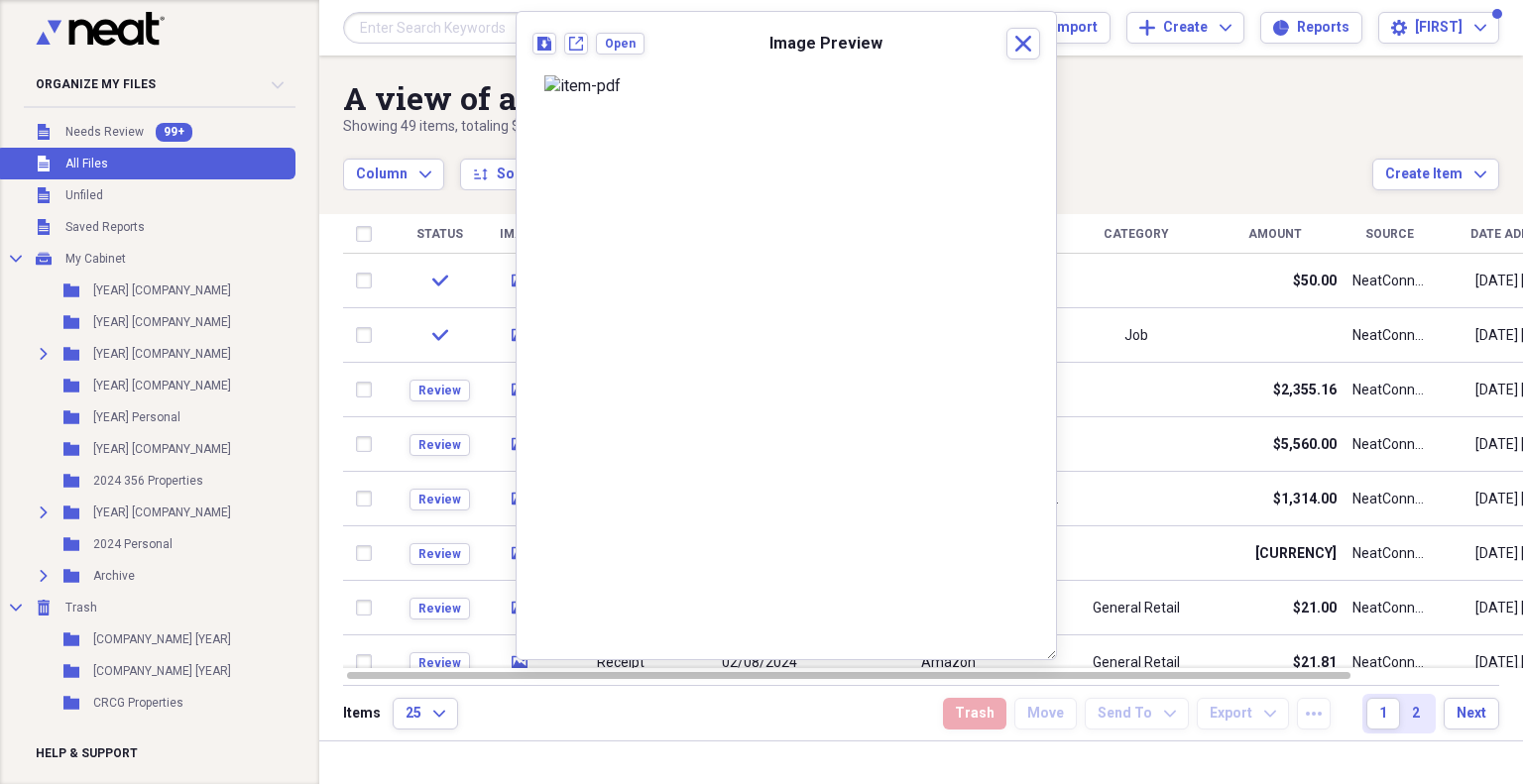 scroll, scrollTop: 35, scrollLeft: 0, axis: vertical 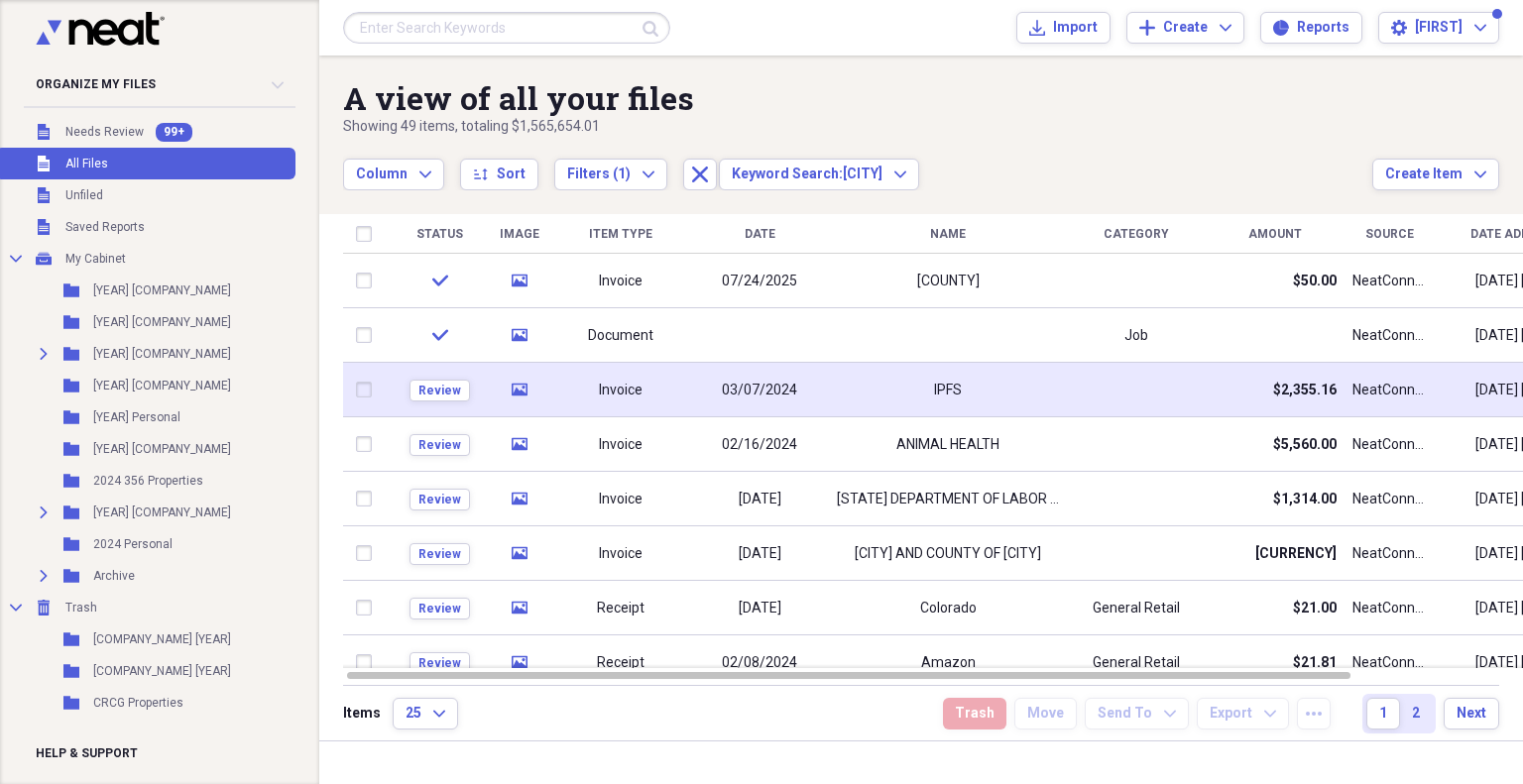 click on "Invoice" at bounding box center (621, 391) 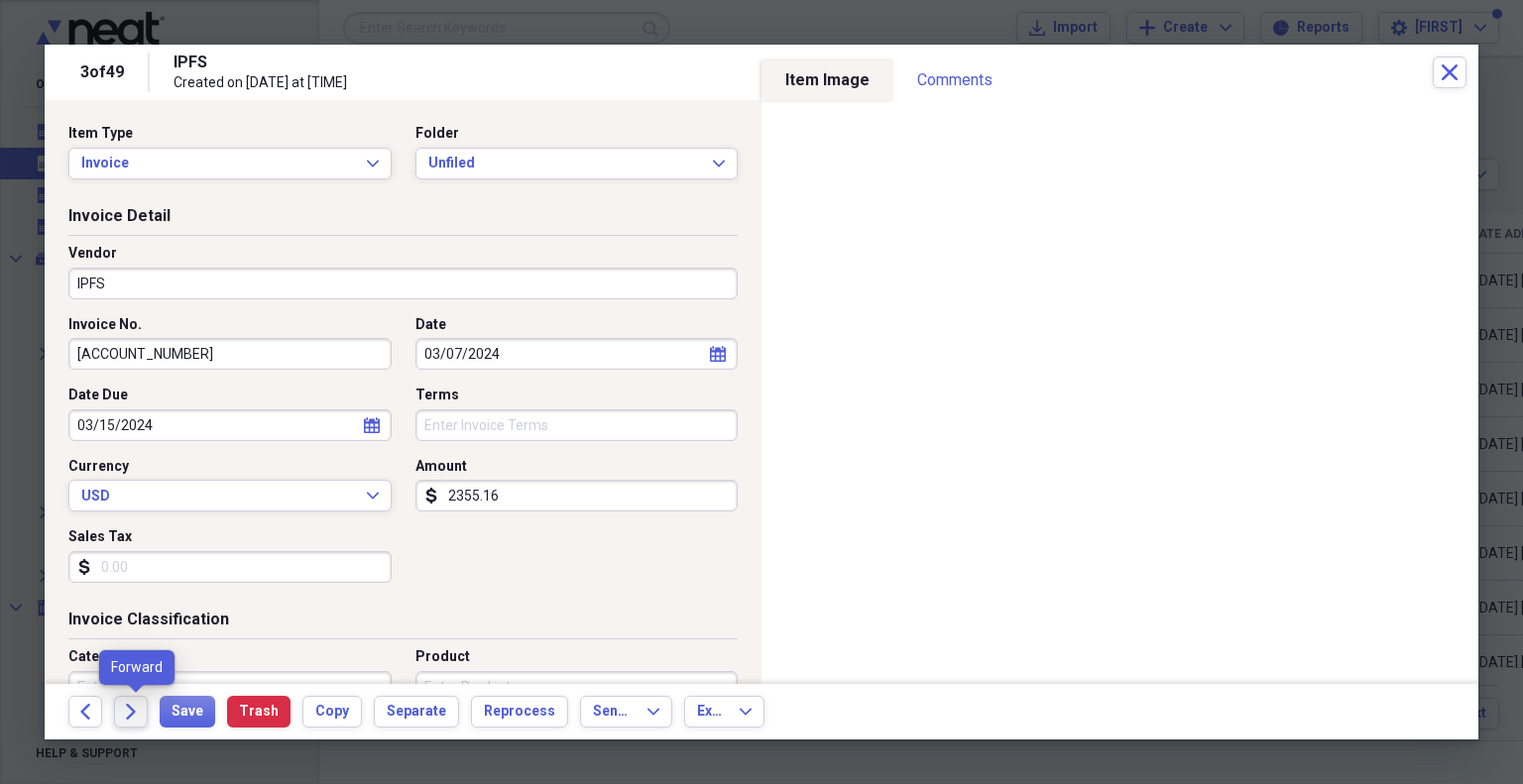 click on "Forward" 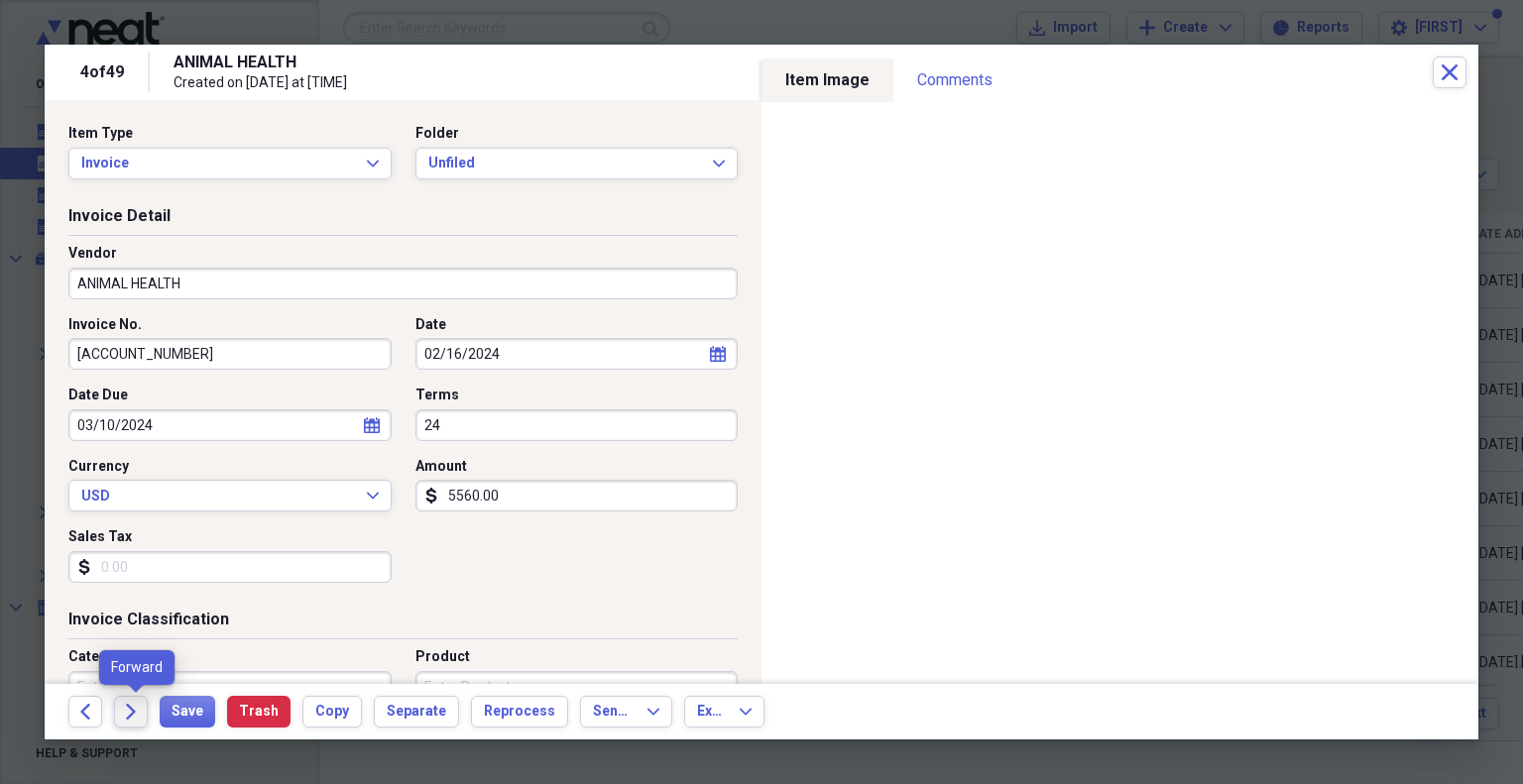 click on "Forward" 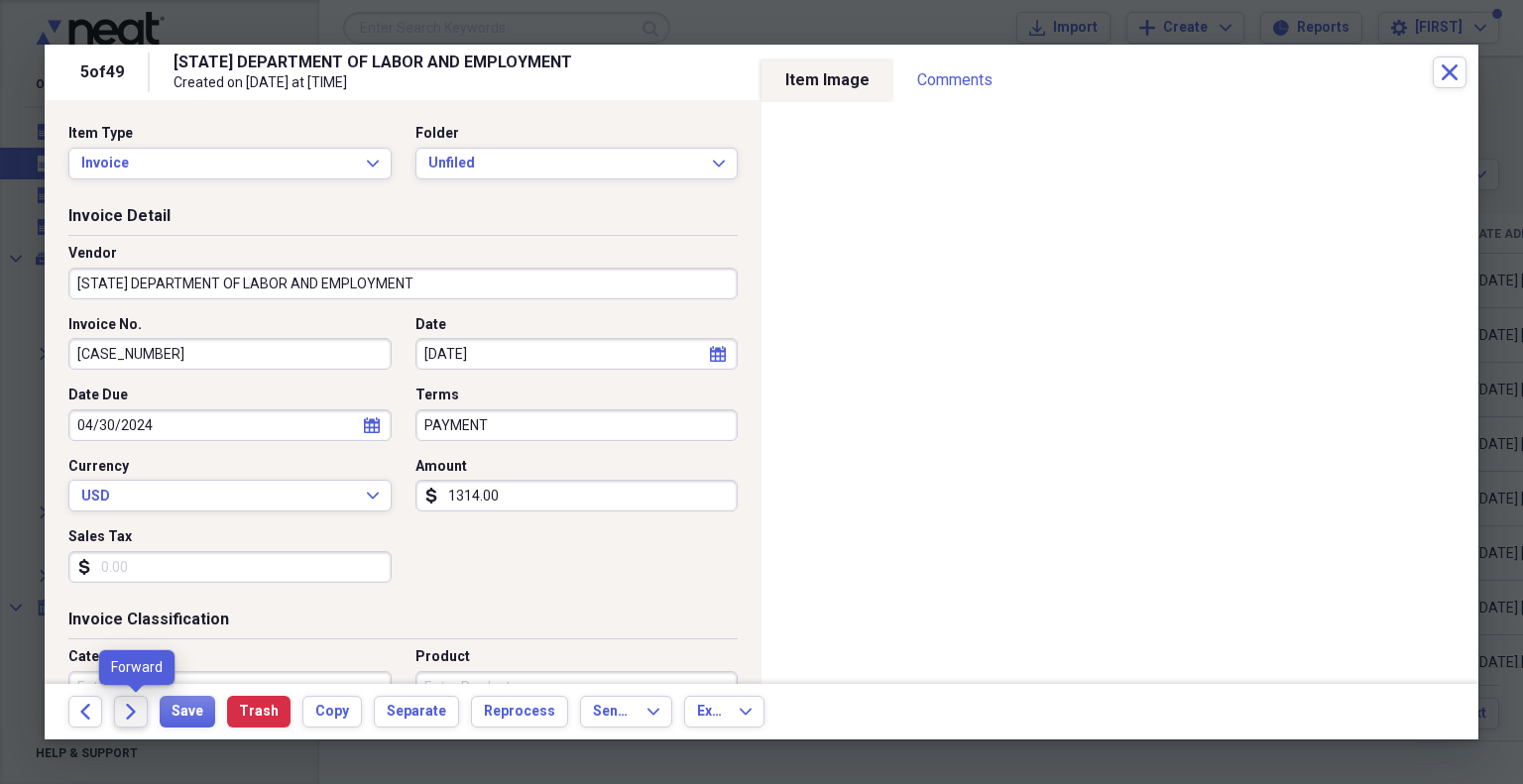 click on "Forward" 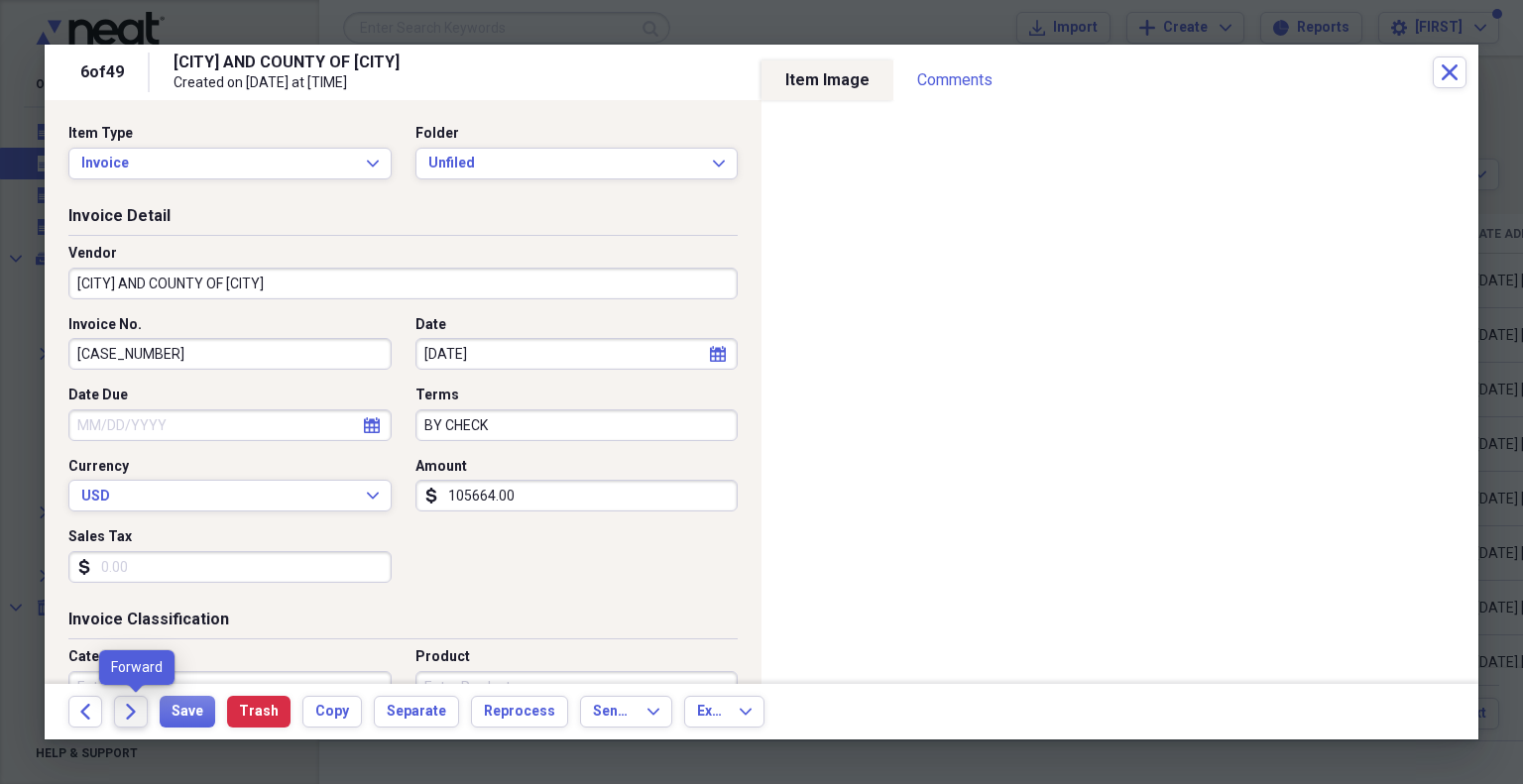 click on "Forward" 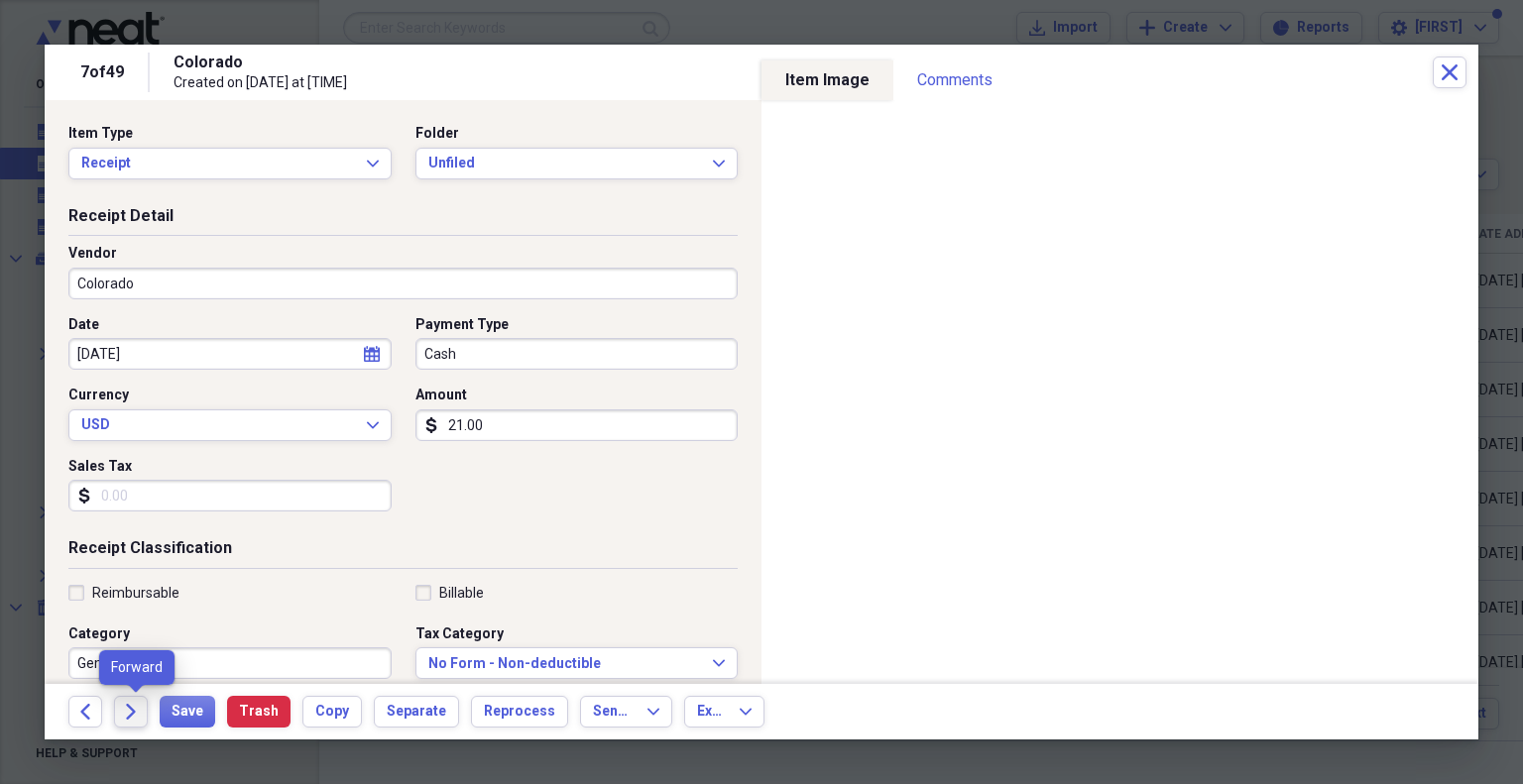 click on "Forward" 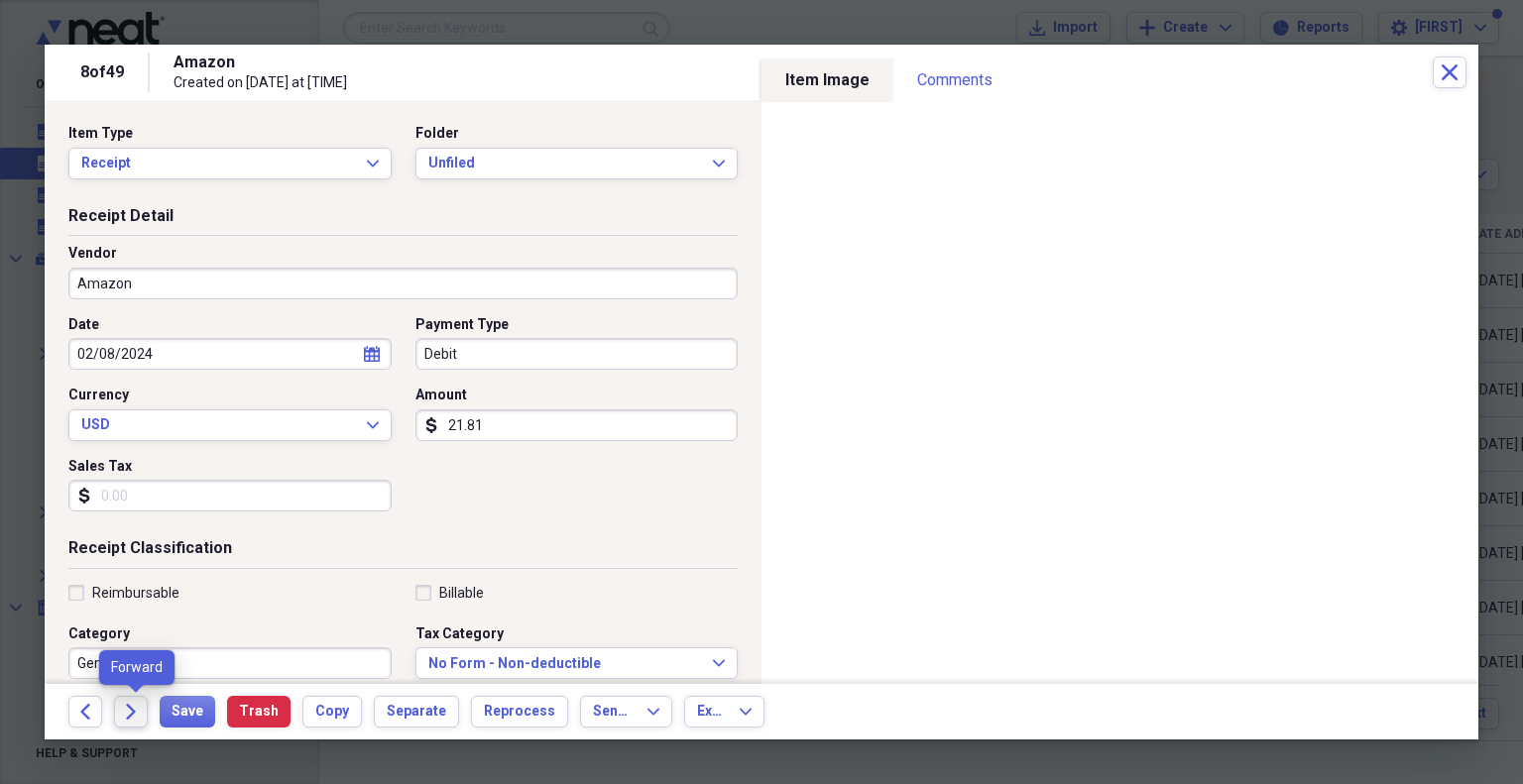 click on "Forward" 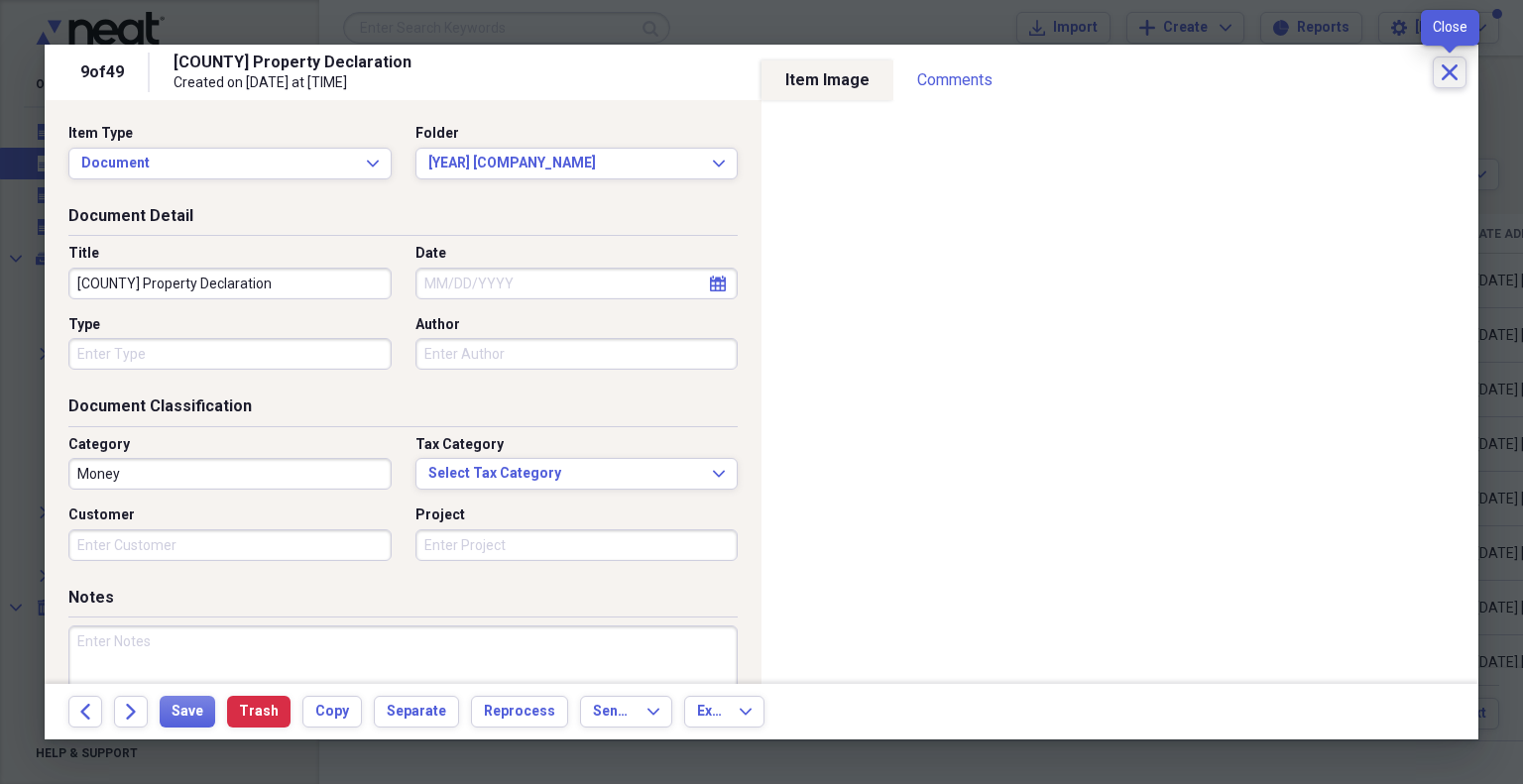 click on "Close" 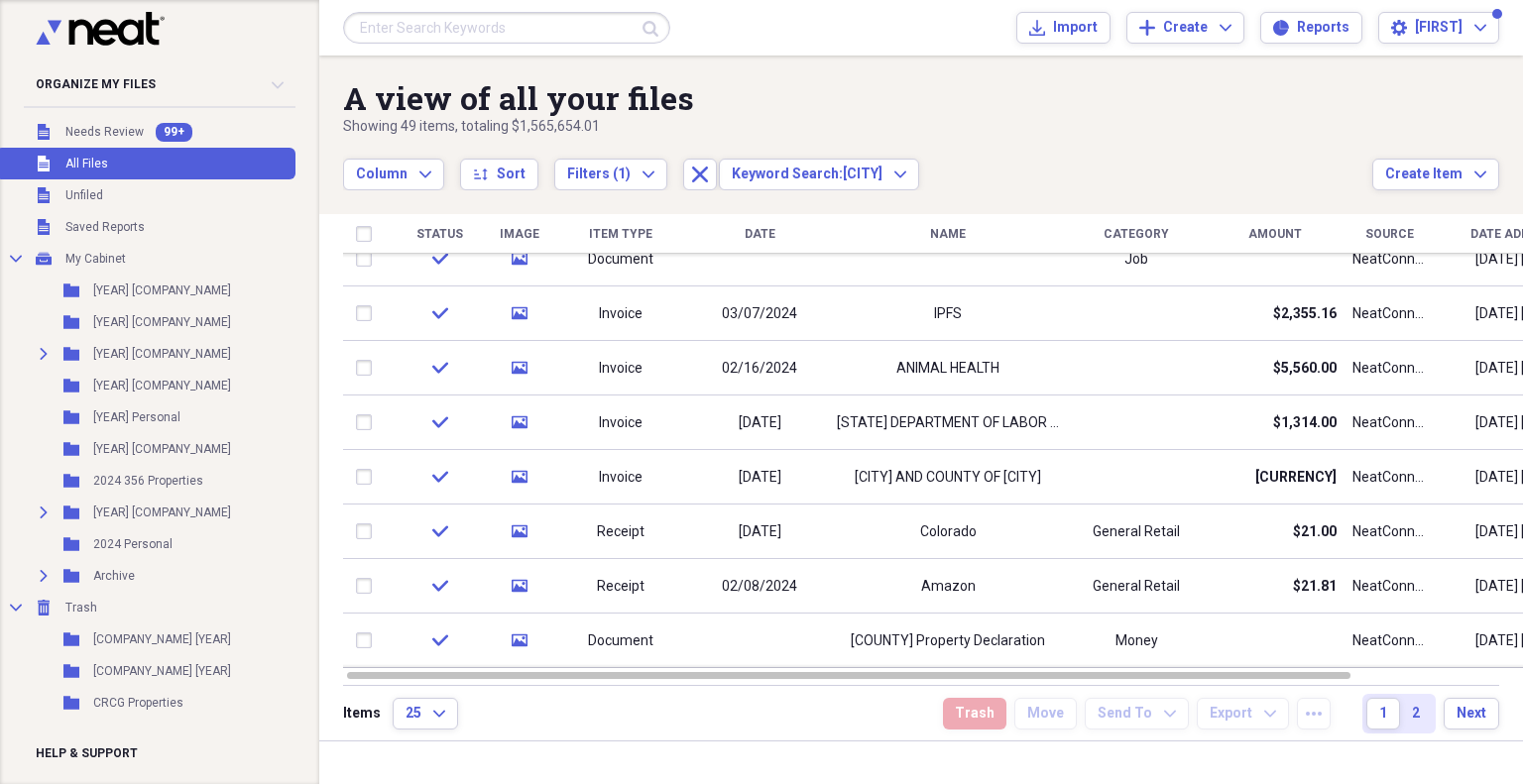 click at bounding box center [507, 28] 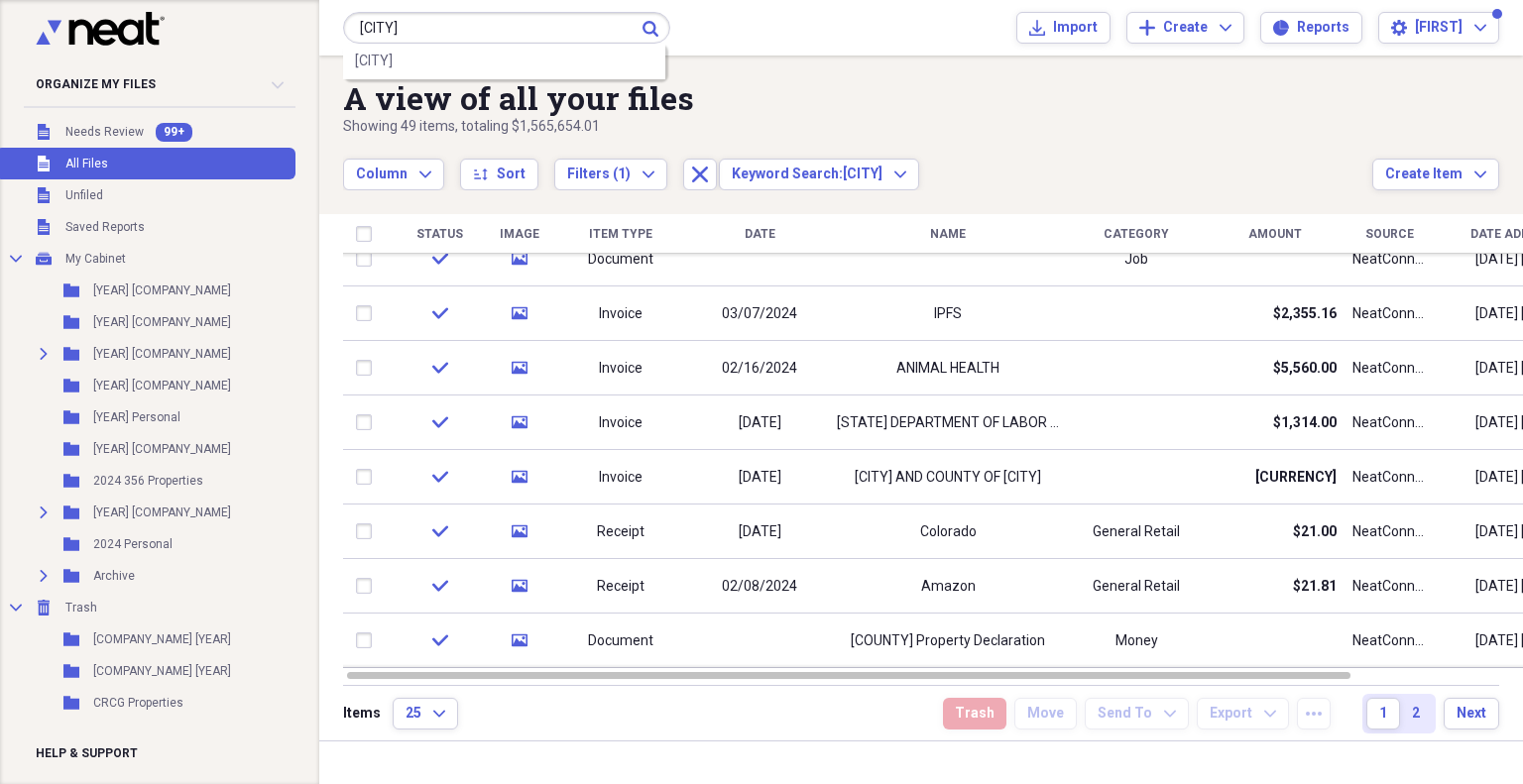 type on "[CITY]" 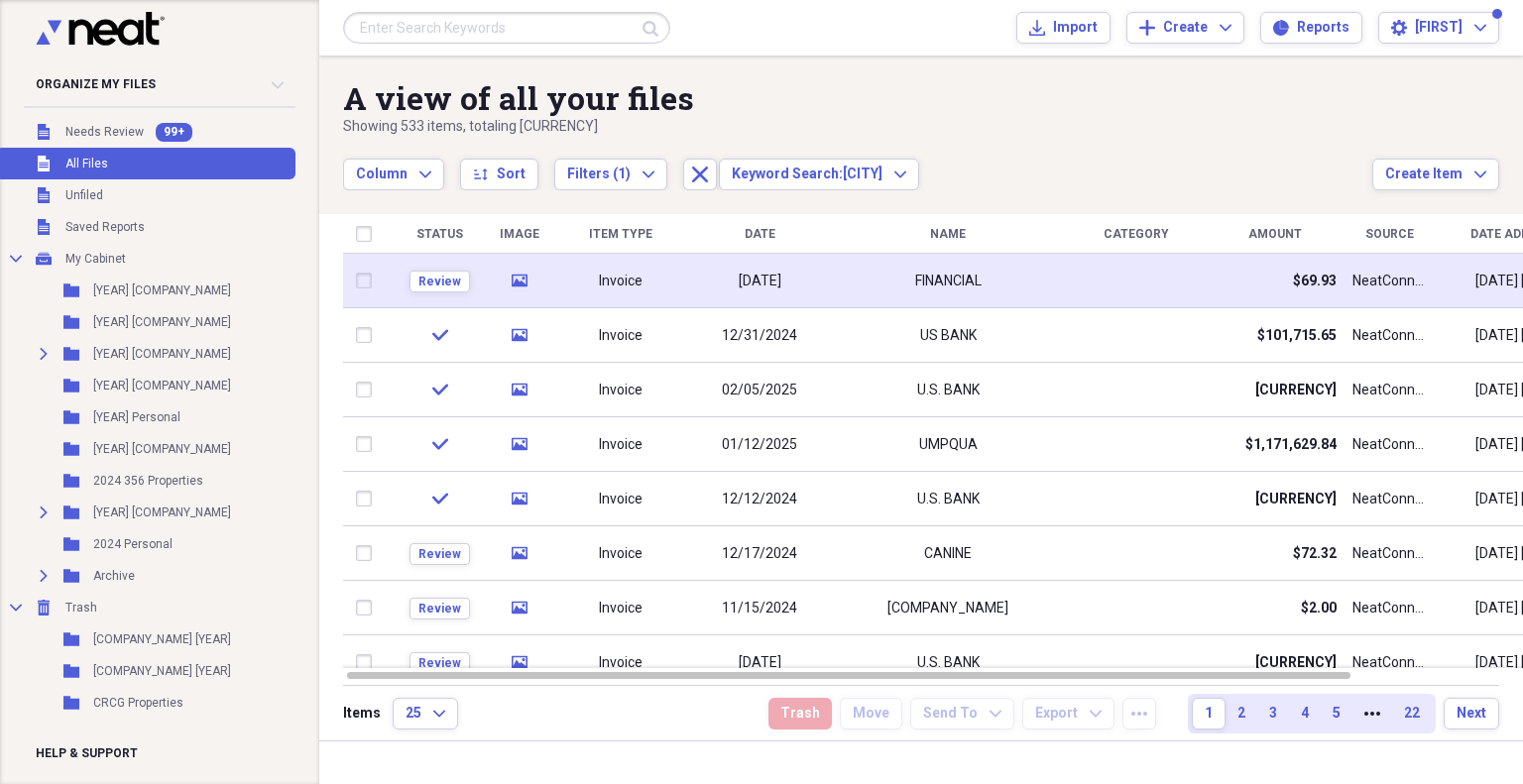 click on "Invoice" at bounding box center (621, 280) 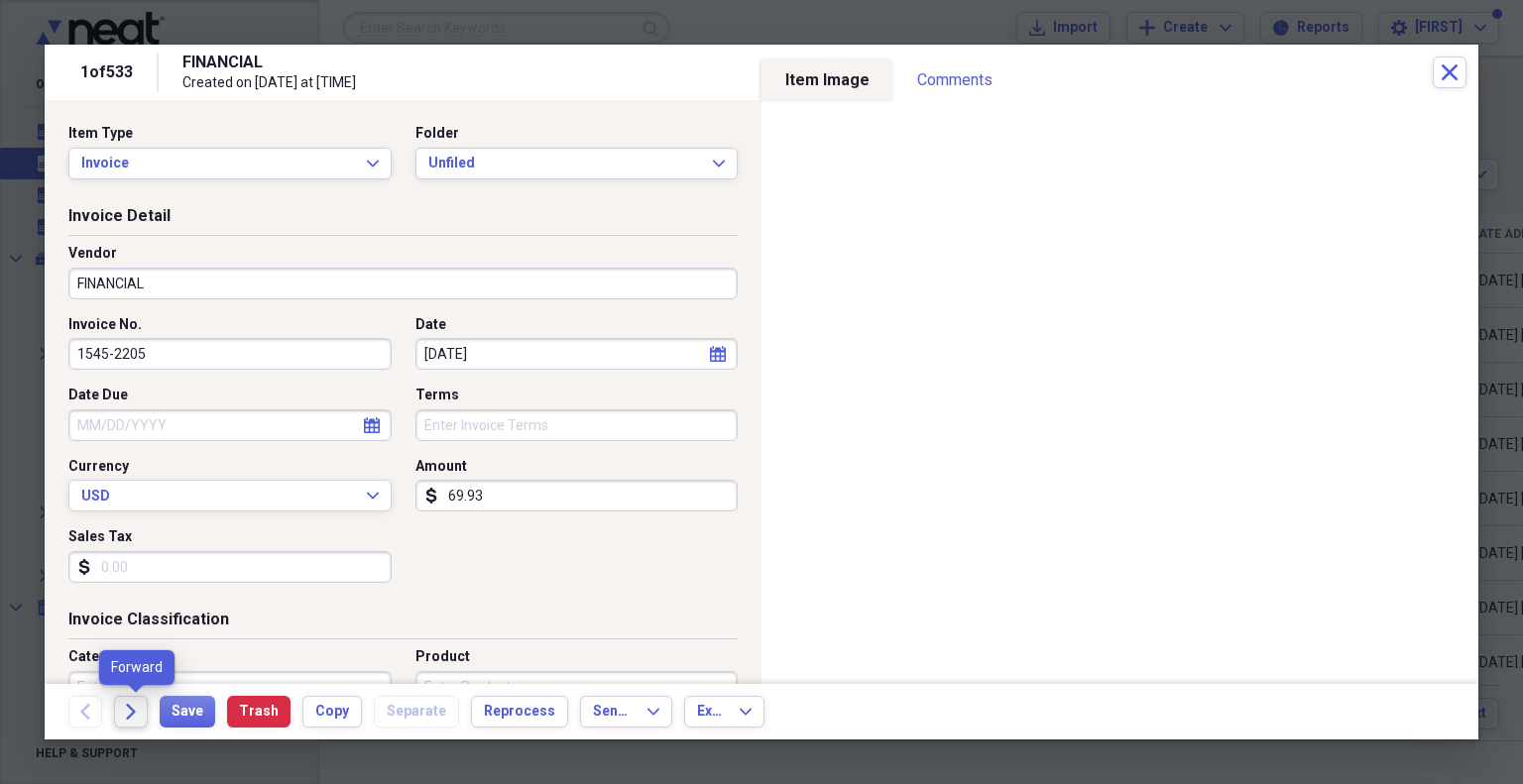 click on "Forward" 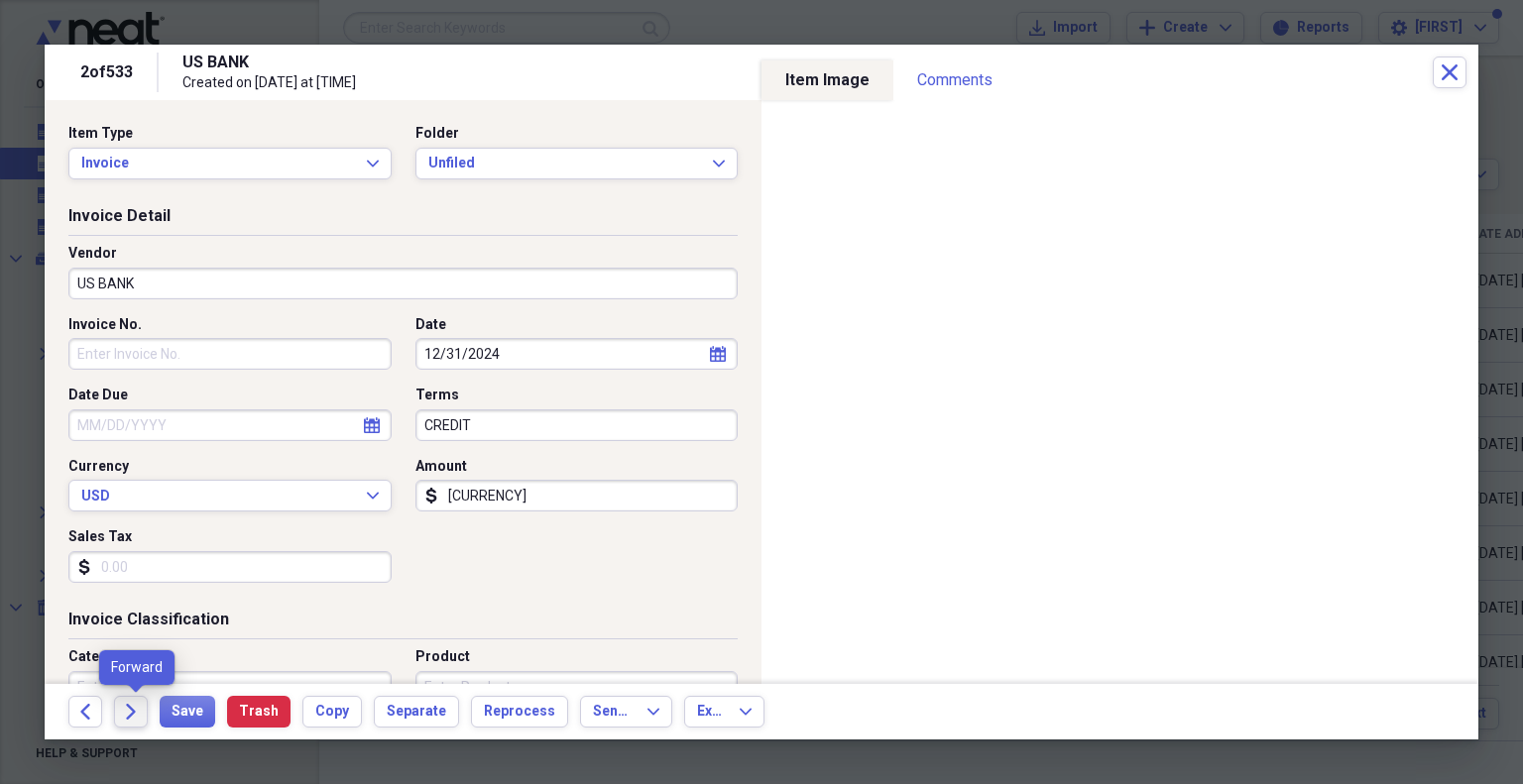 click on "Forward" 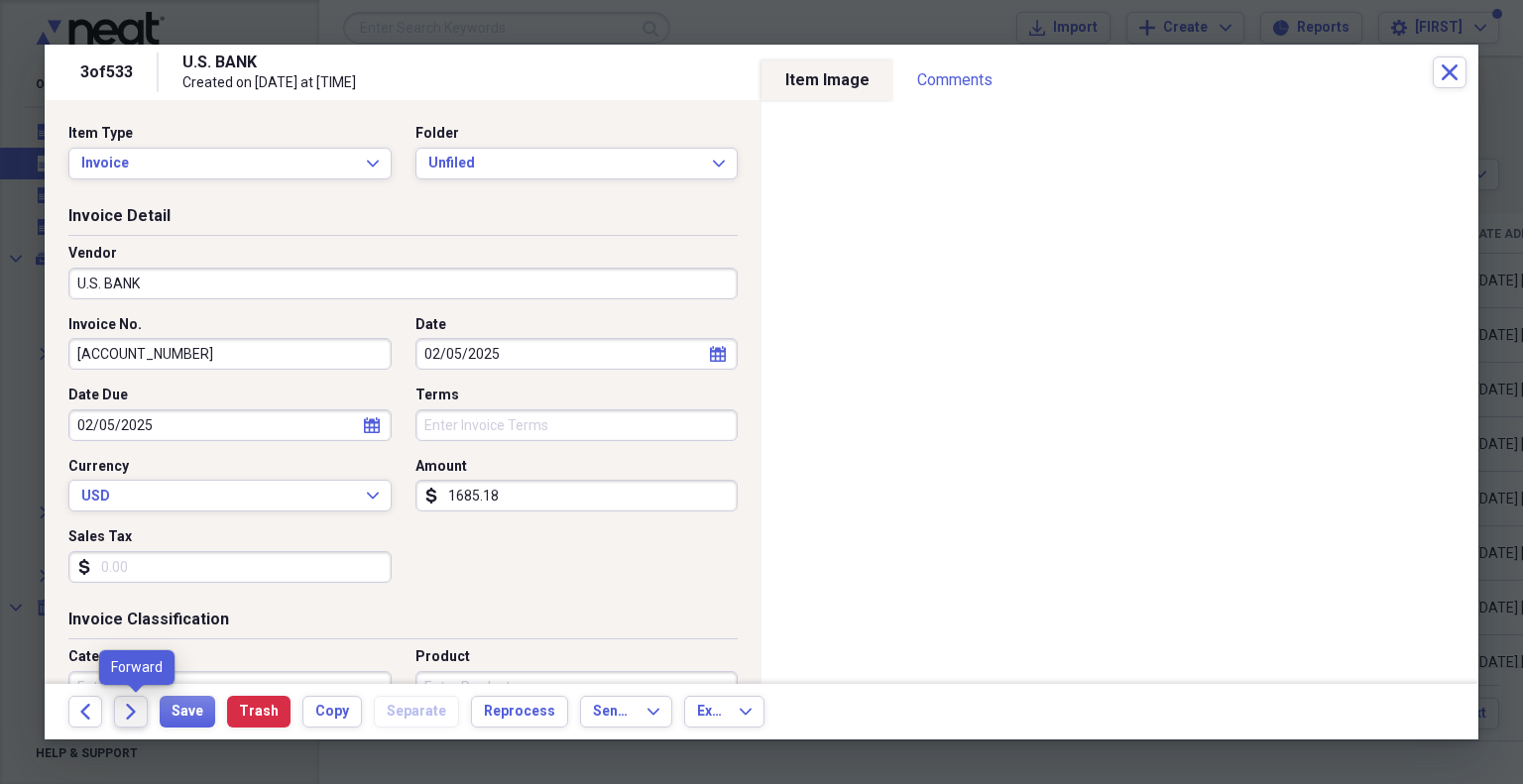 click on "Forward" 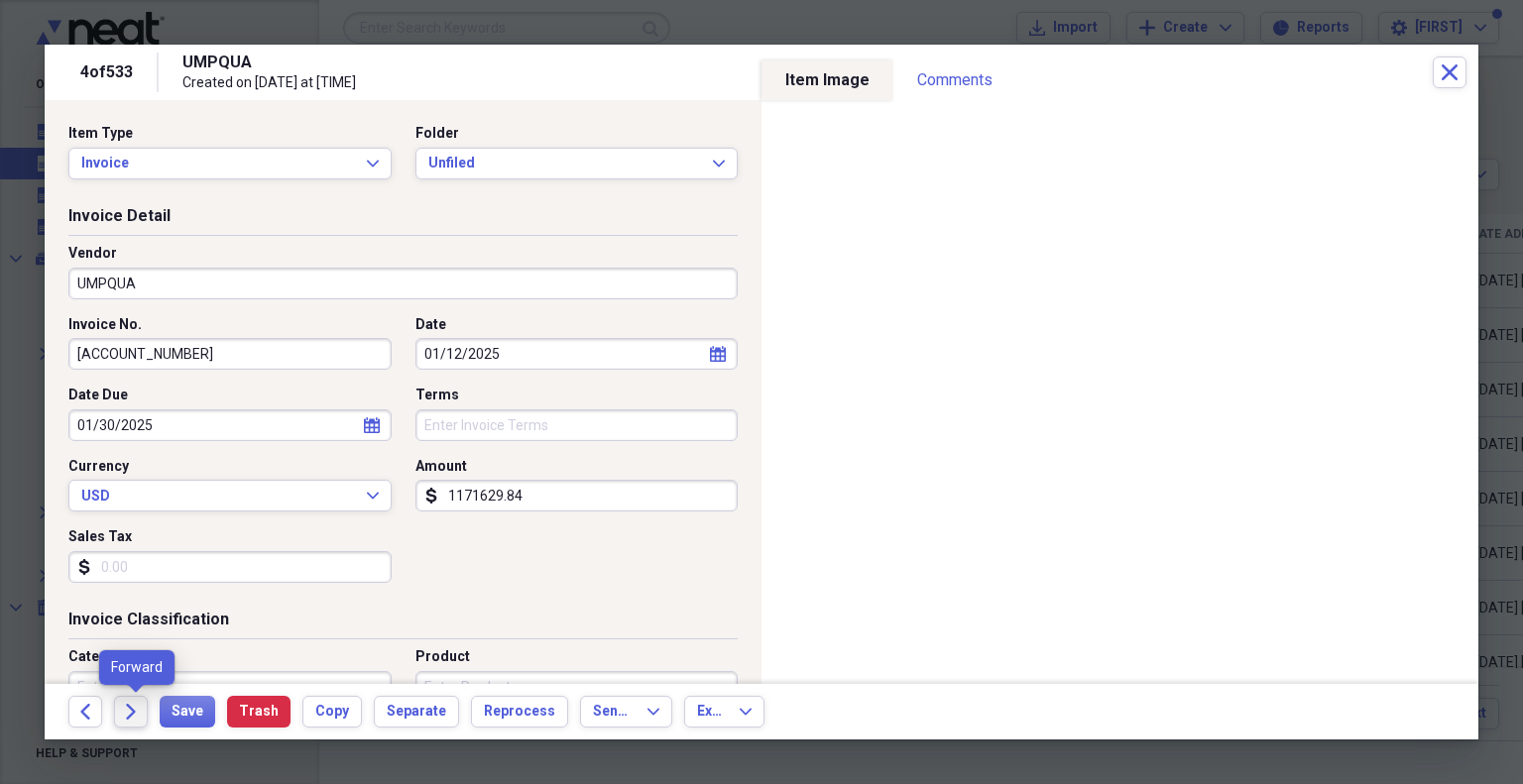 click on "Forward" 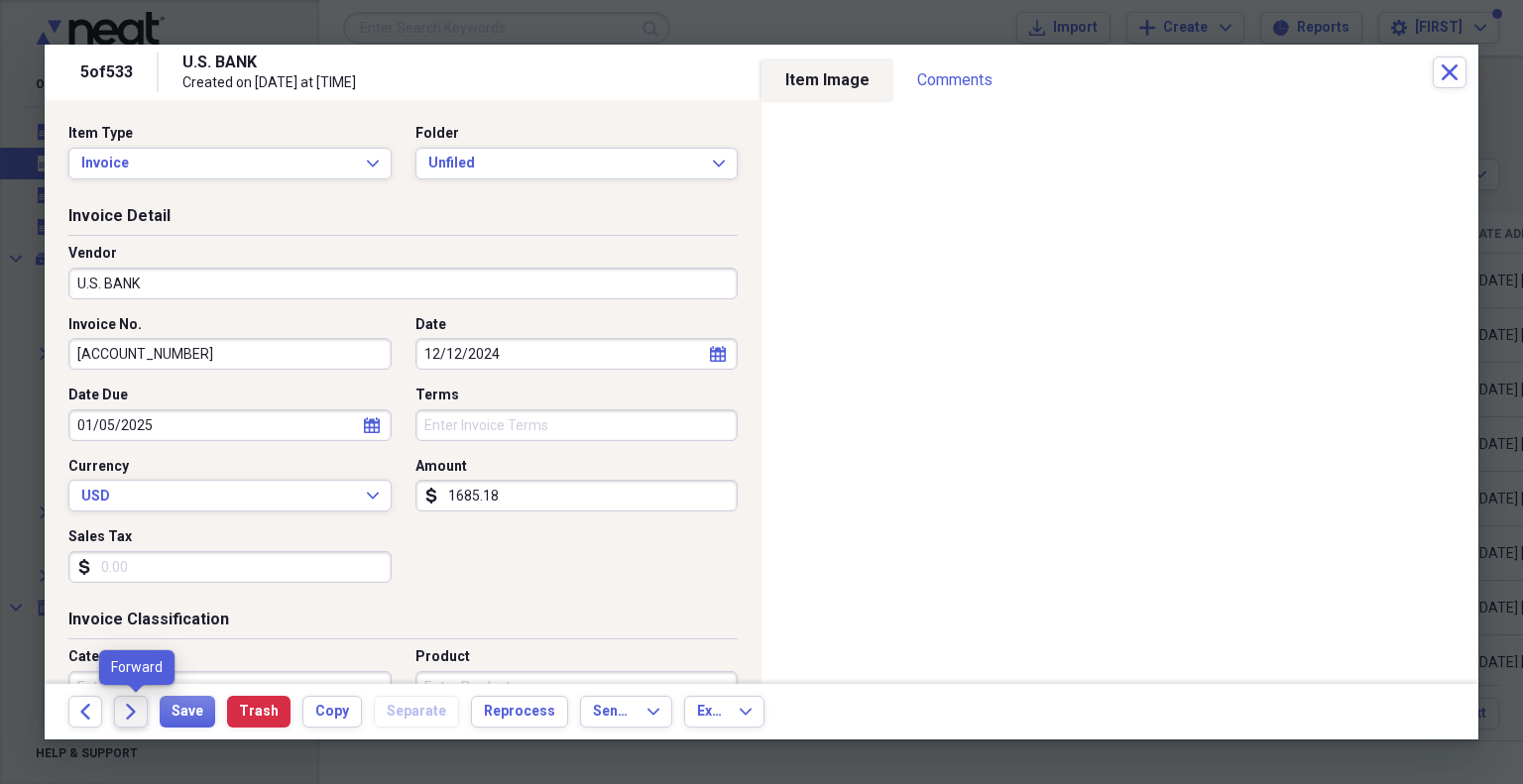 click on "Forward" 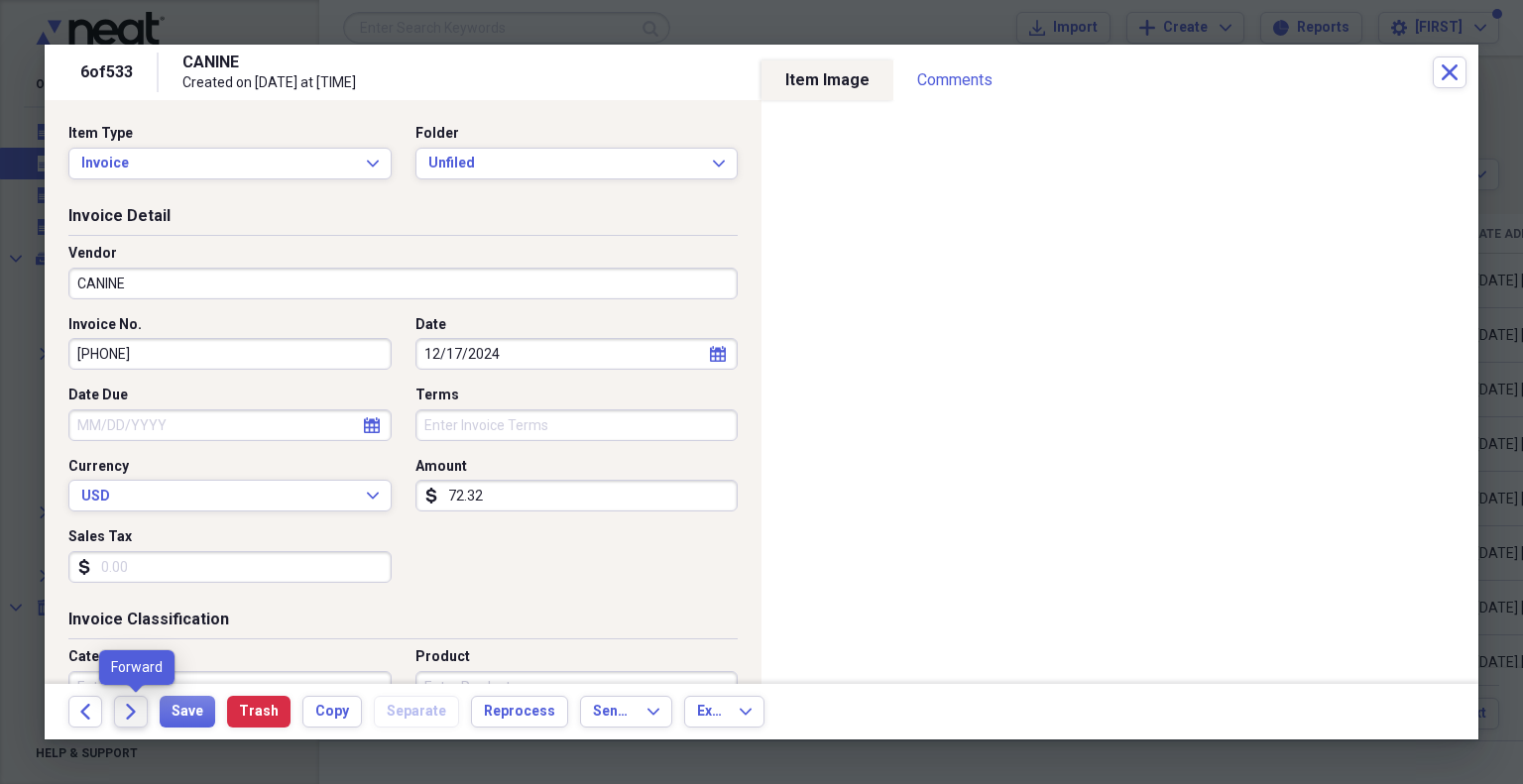 click on "Forward" 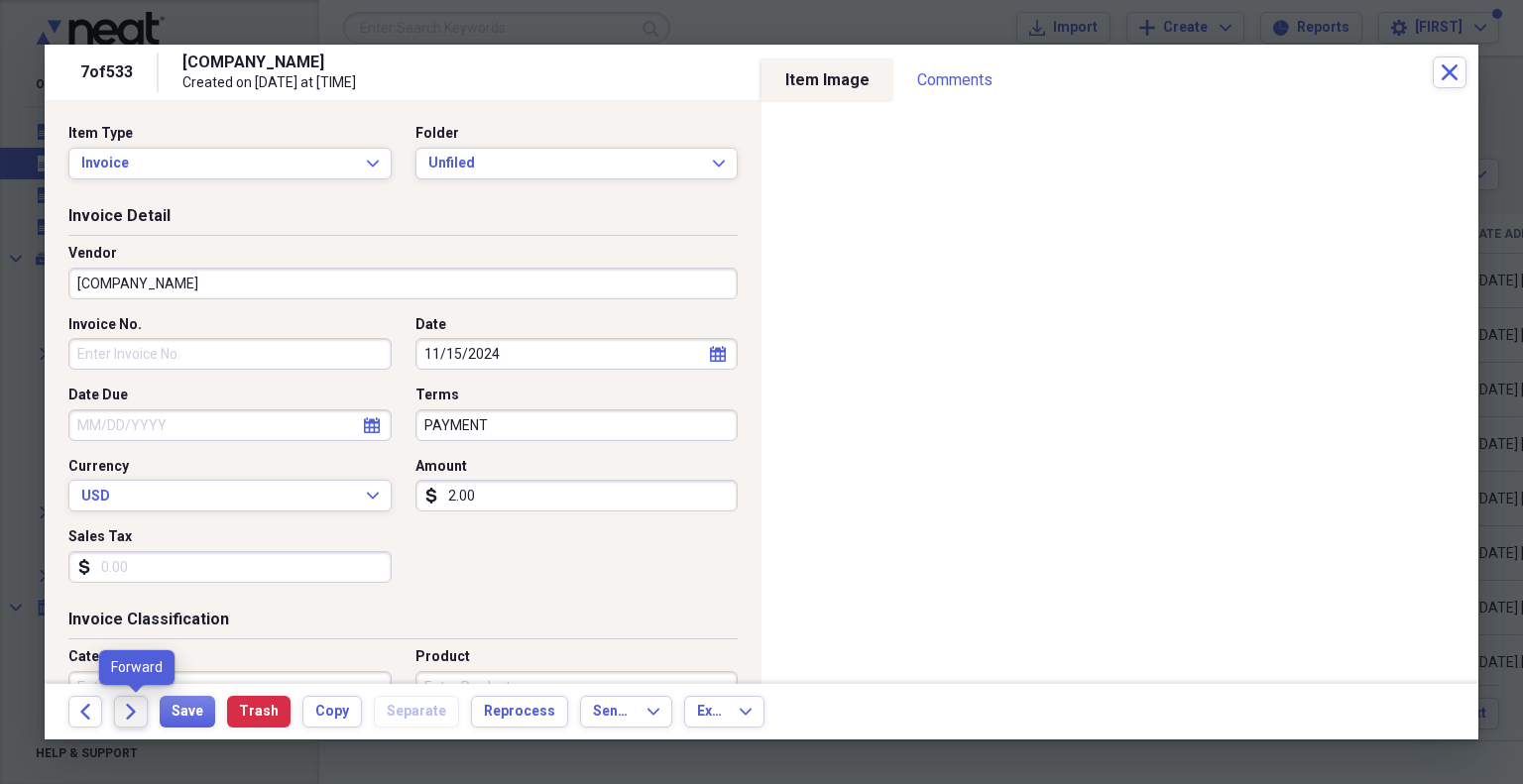click on "Forward" 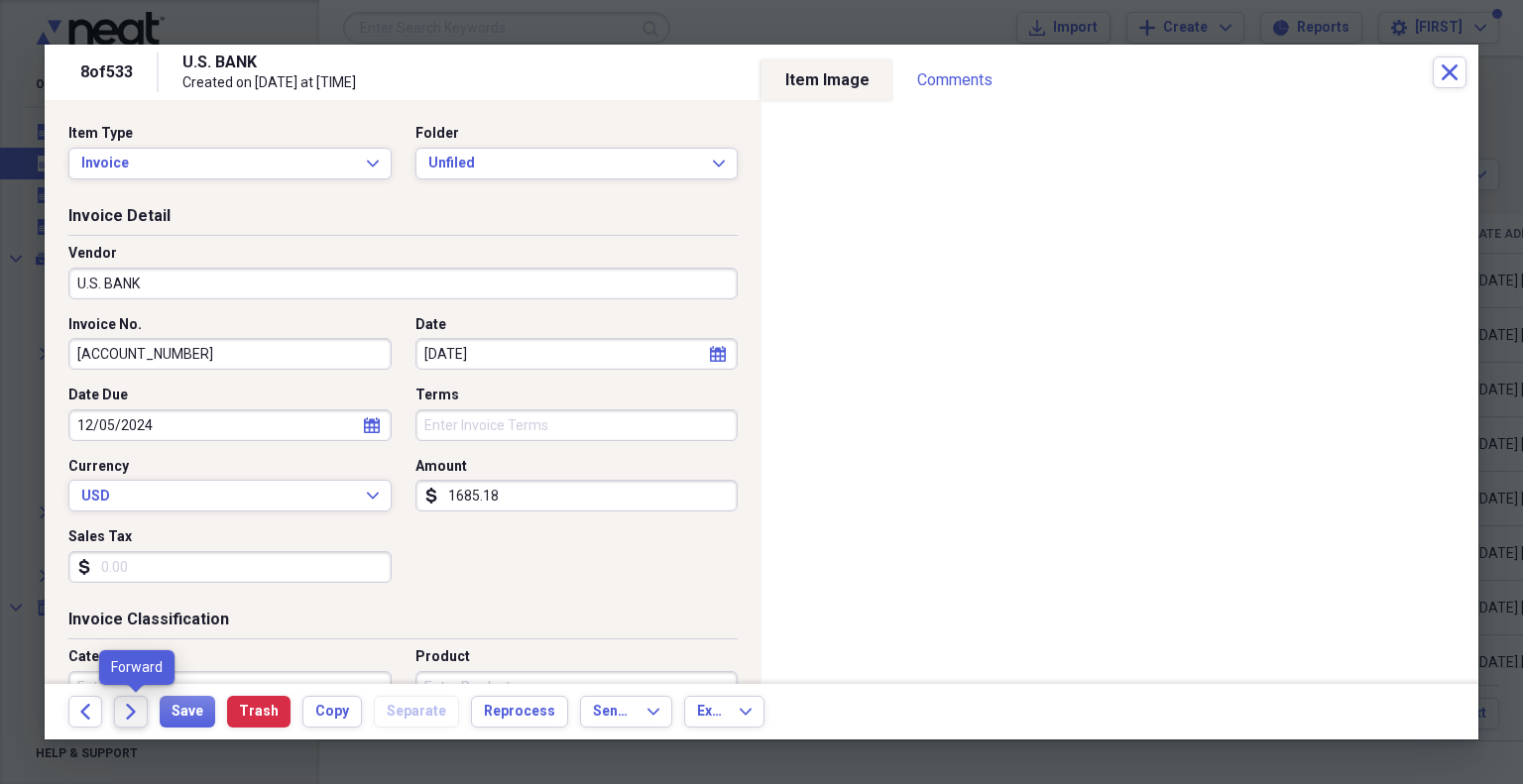 click on "Forward" 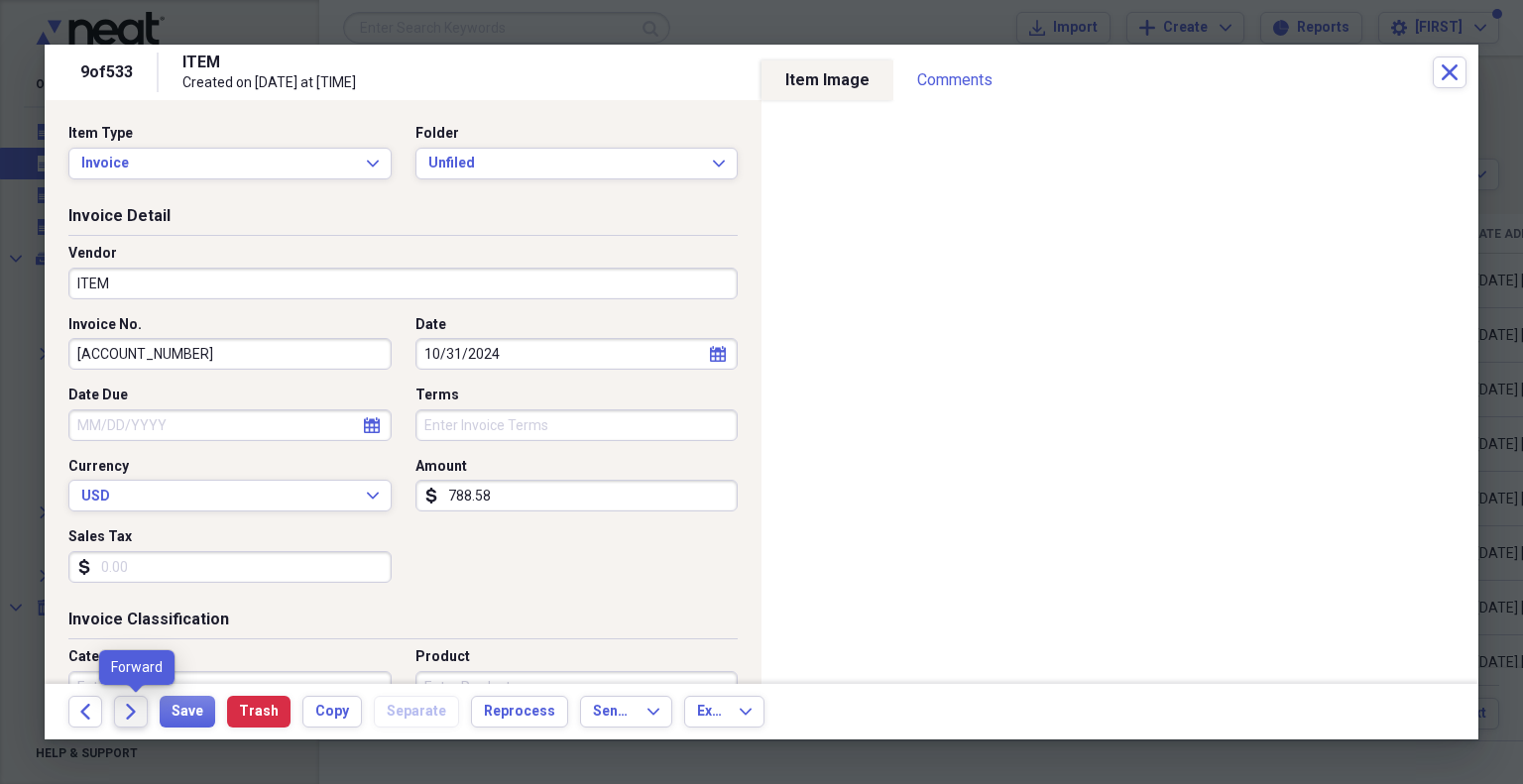 click on "Forward" 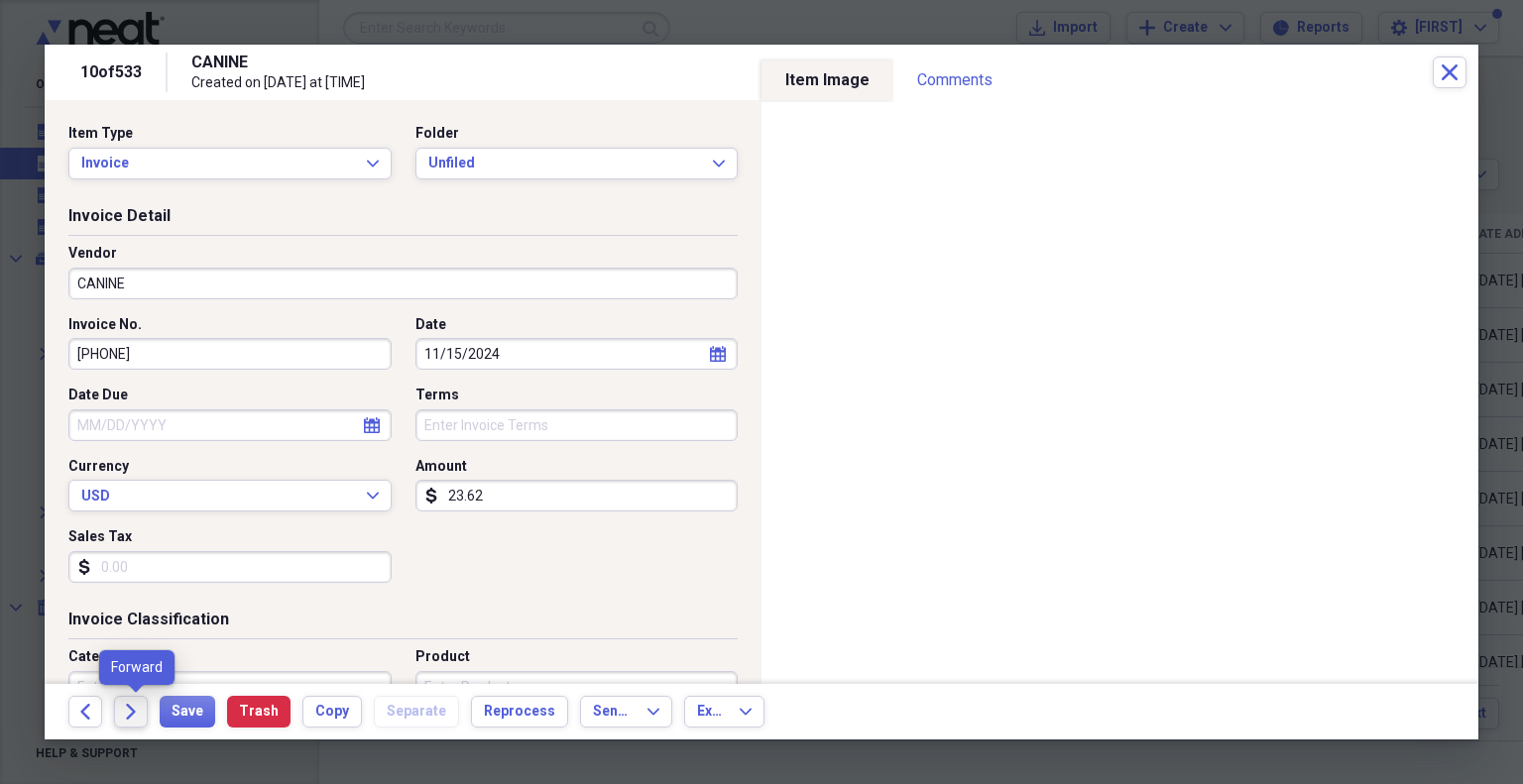 click on "Forward" 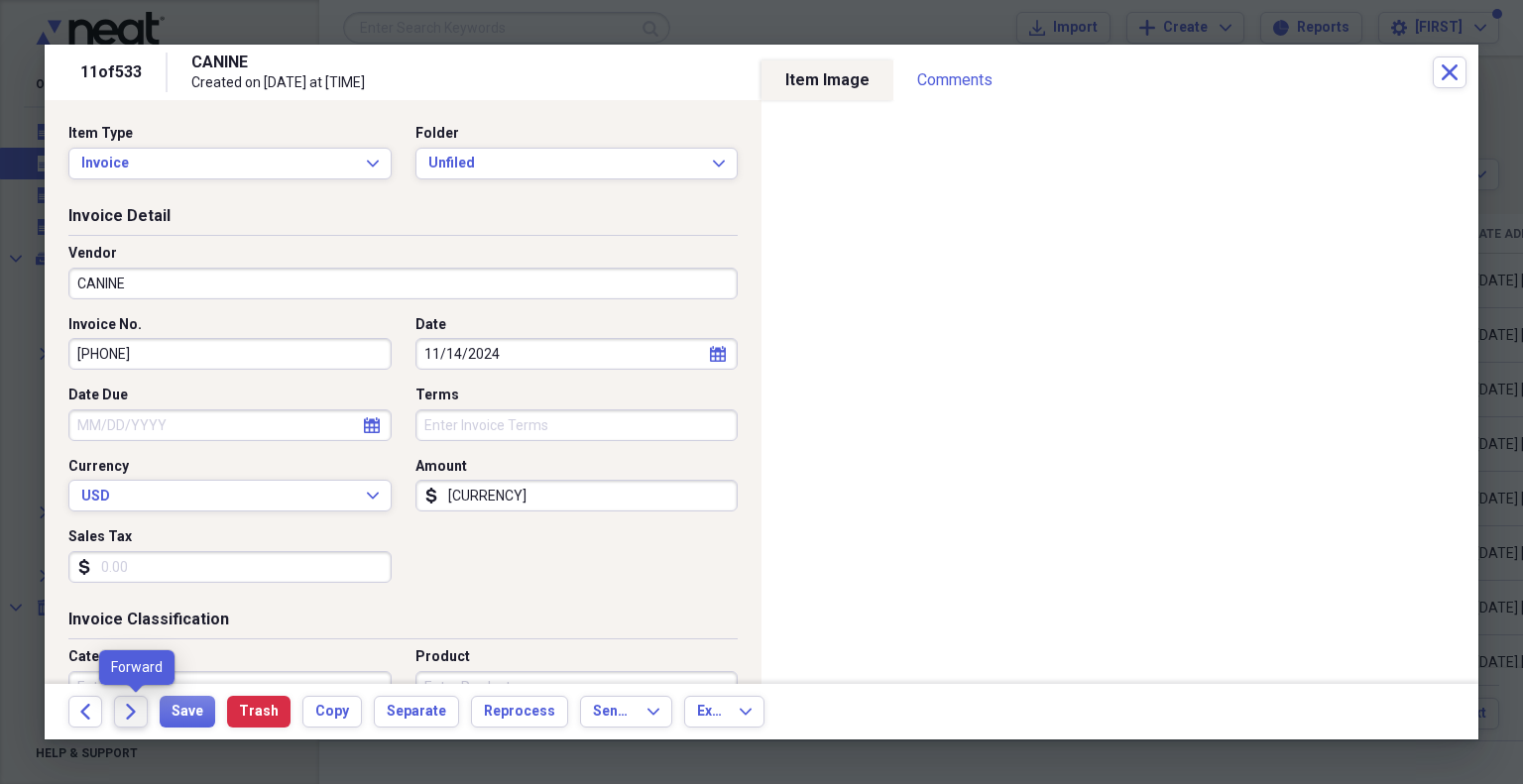 click on "Forward" 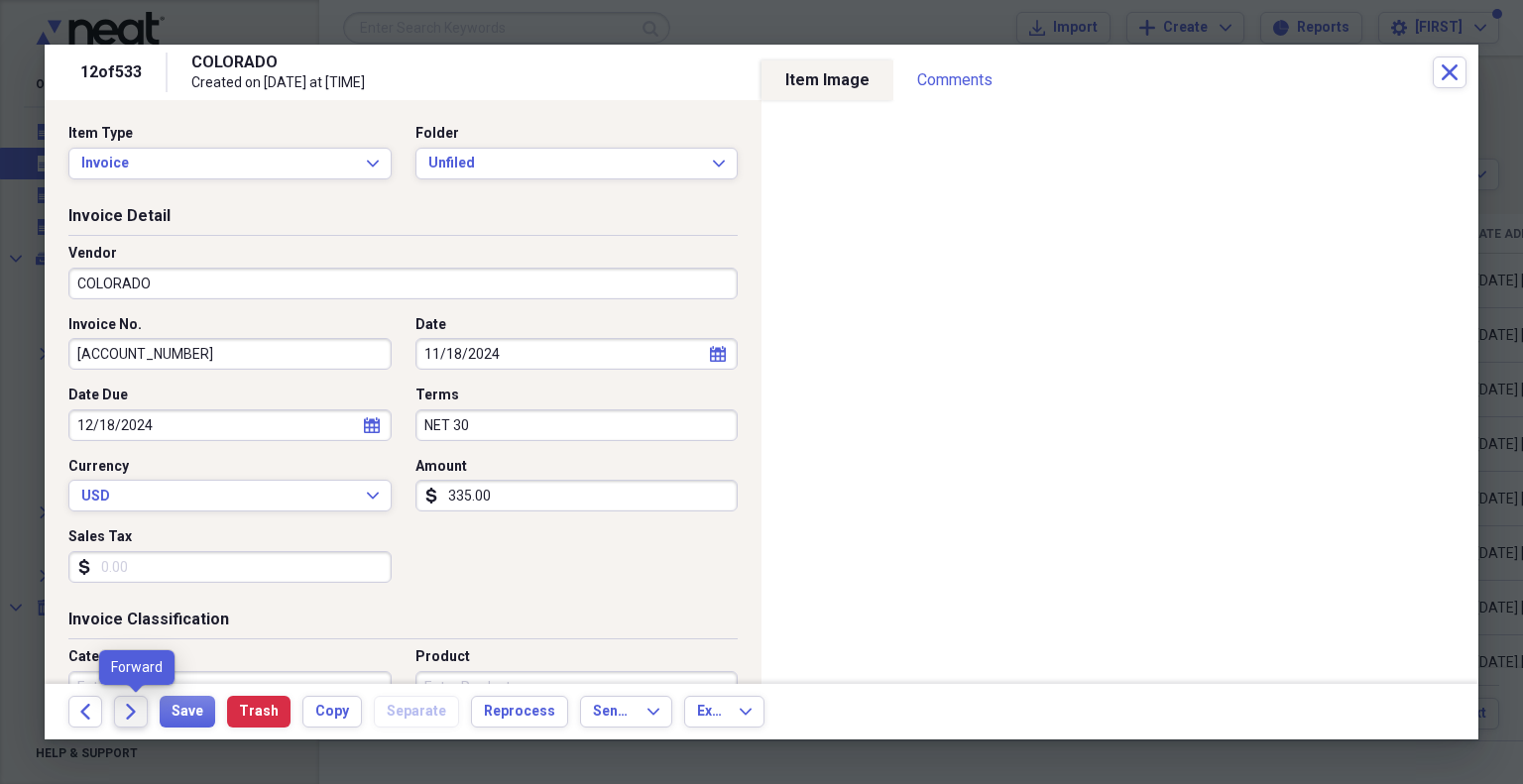 click on "Forward" 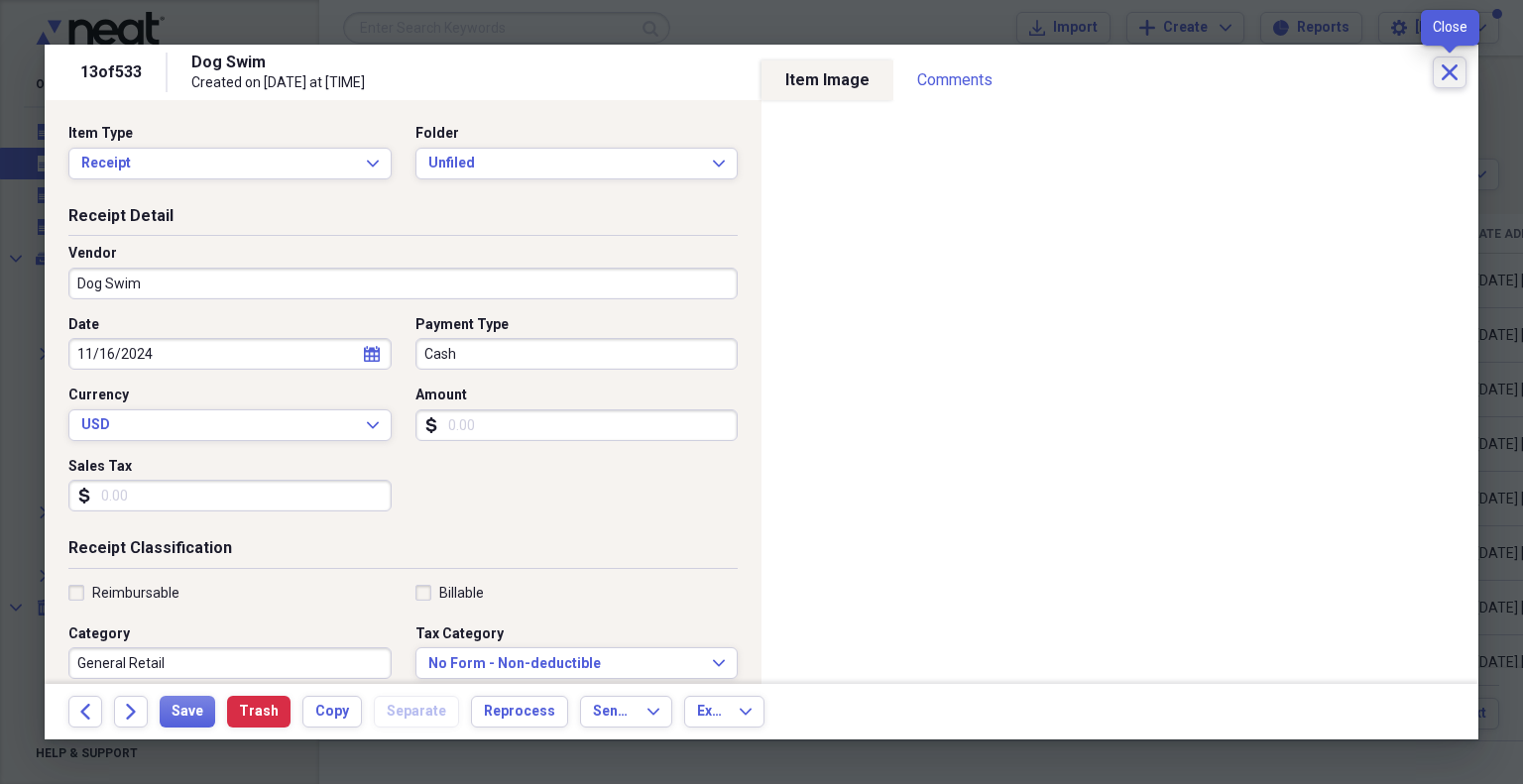 click 